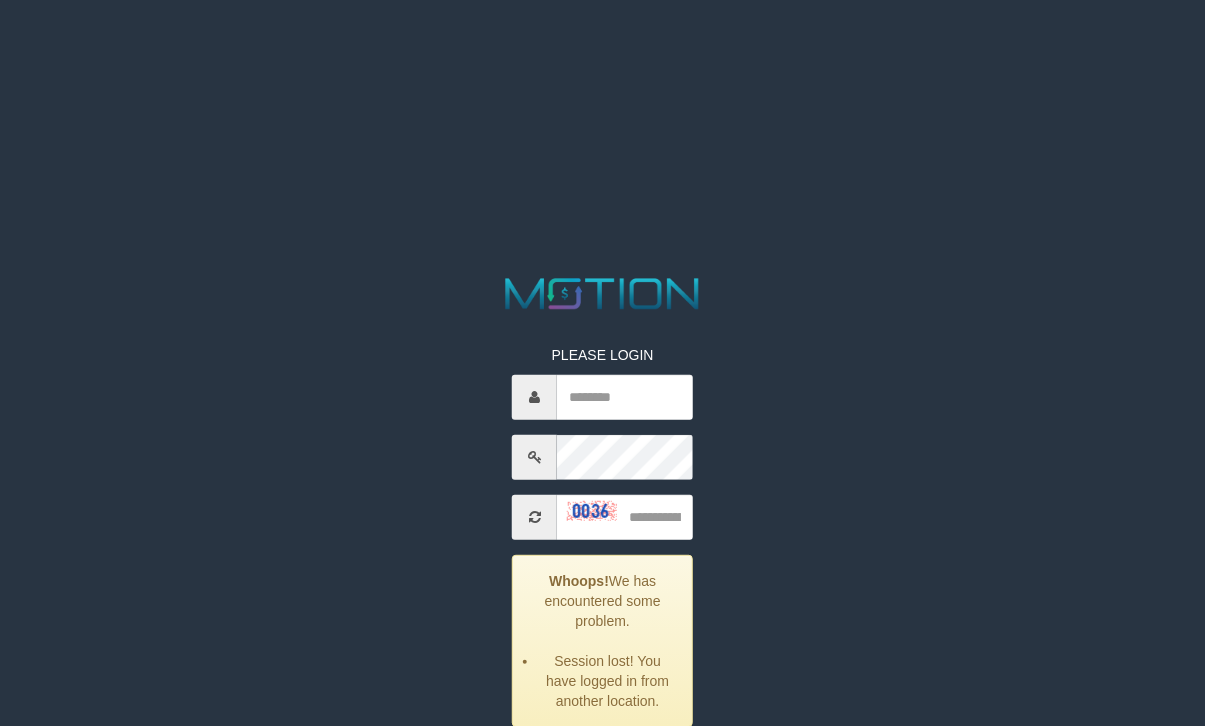 scroll, scrollTop: 0, scrollLeft: 0, axis: both 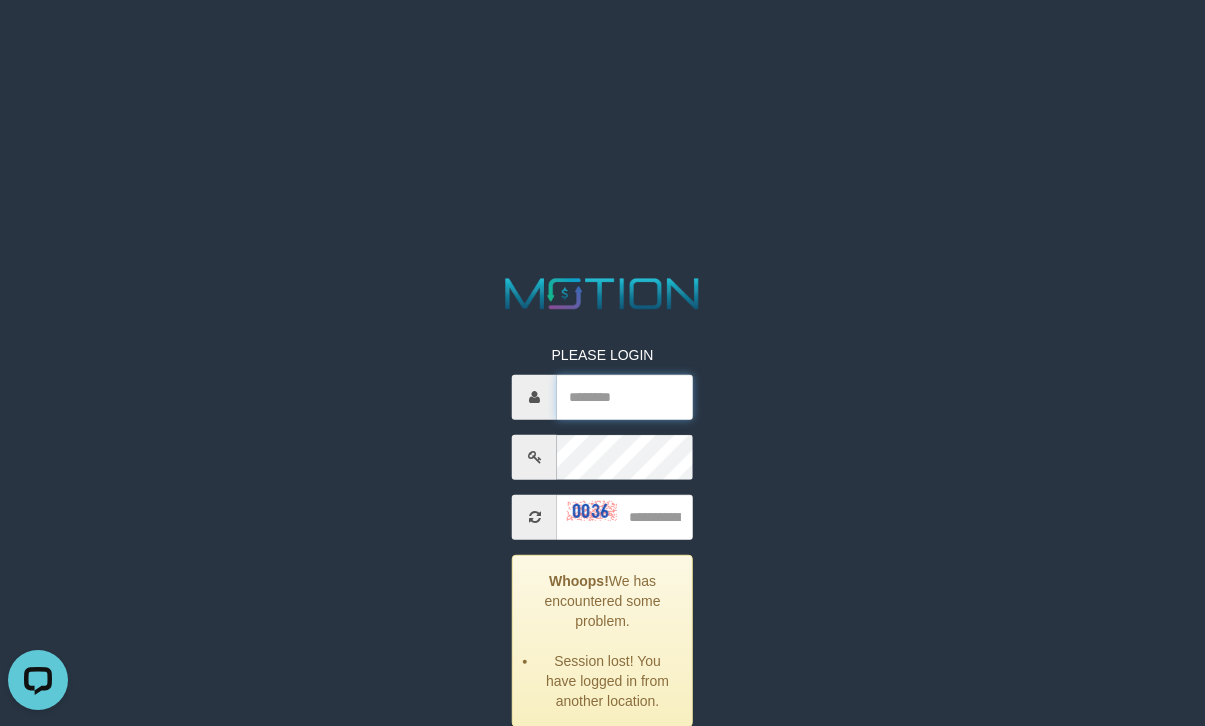 type on "**********" 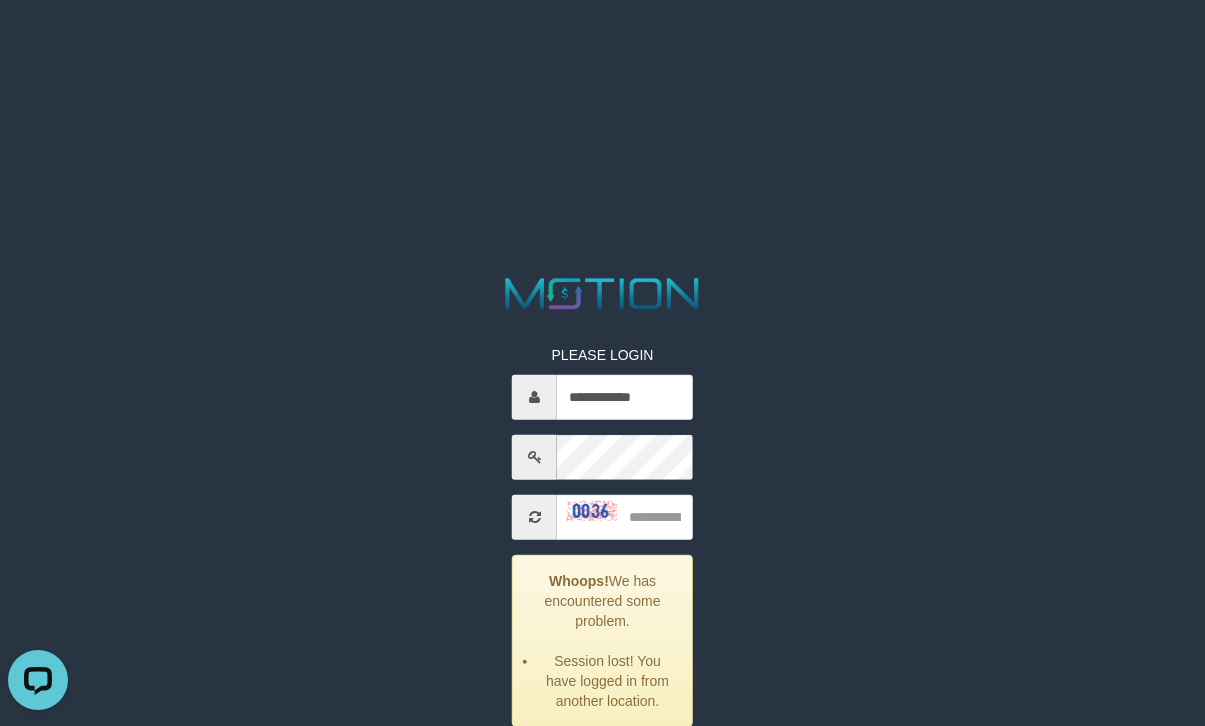 click on "**********" at bounding box center [602, 25] 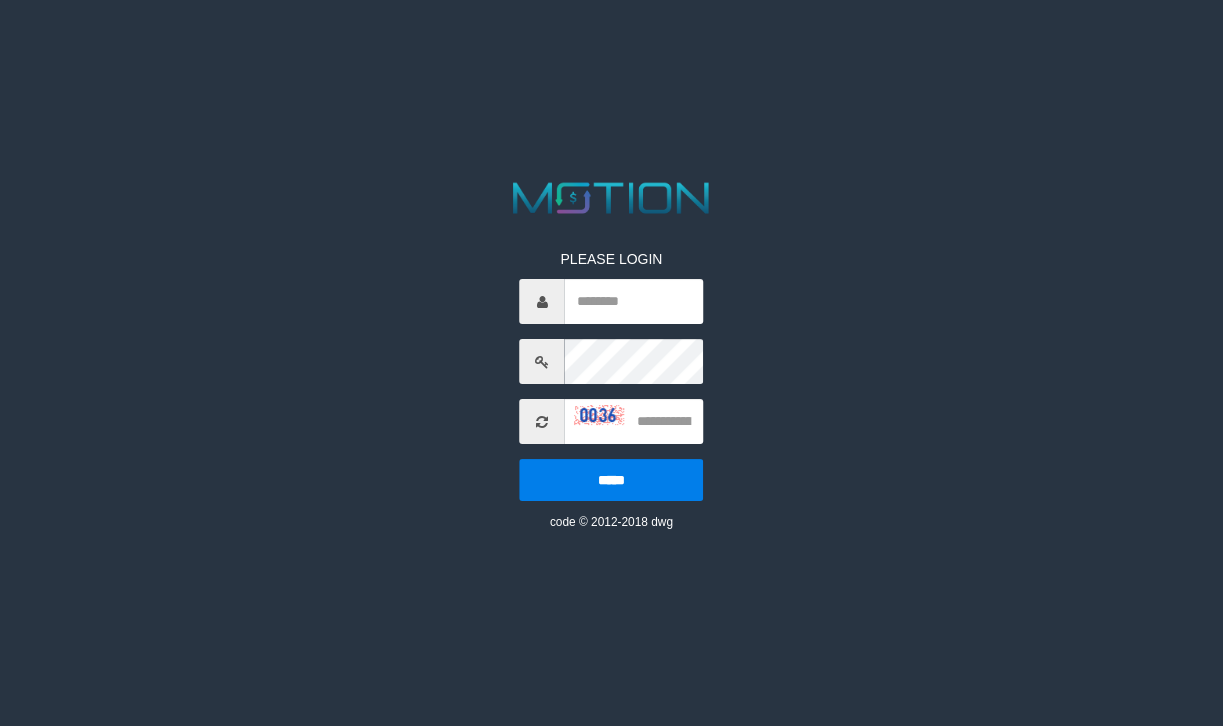 scroll, scrollTop: 0, scrollLeft: 0, axis: both 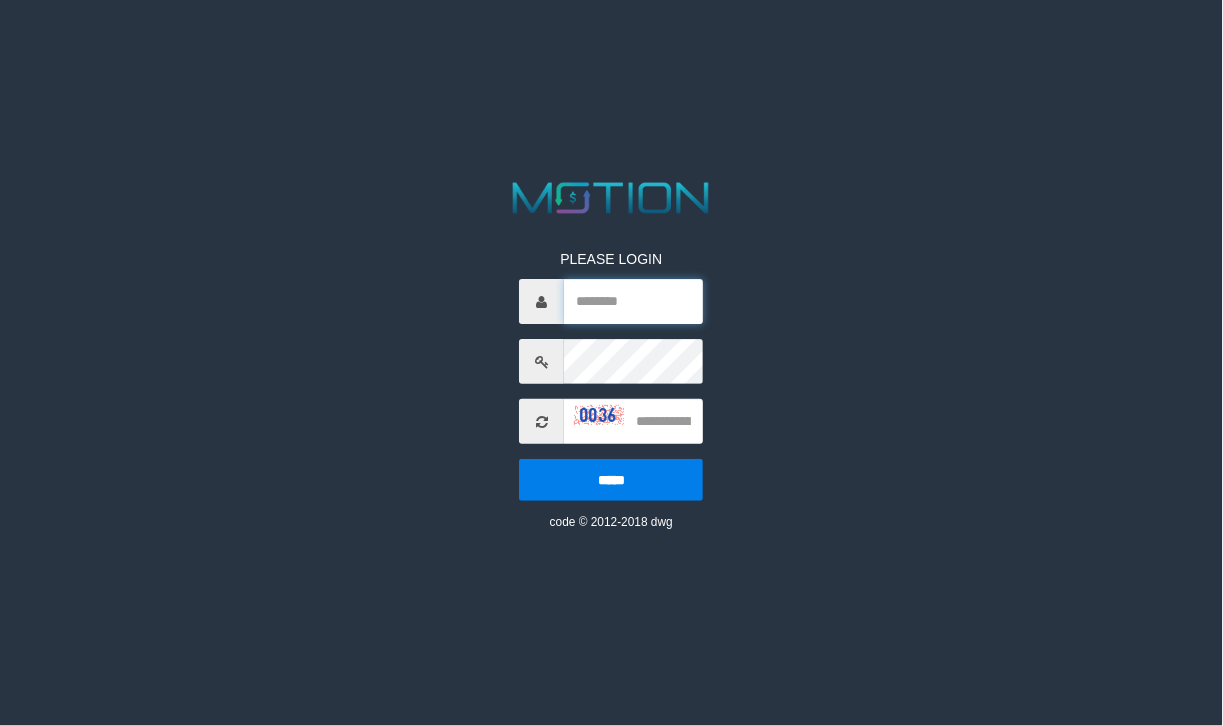 type on "**********" 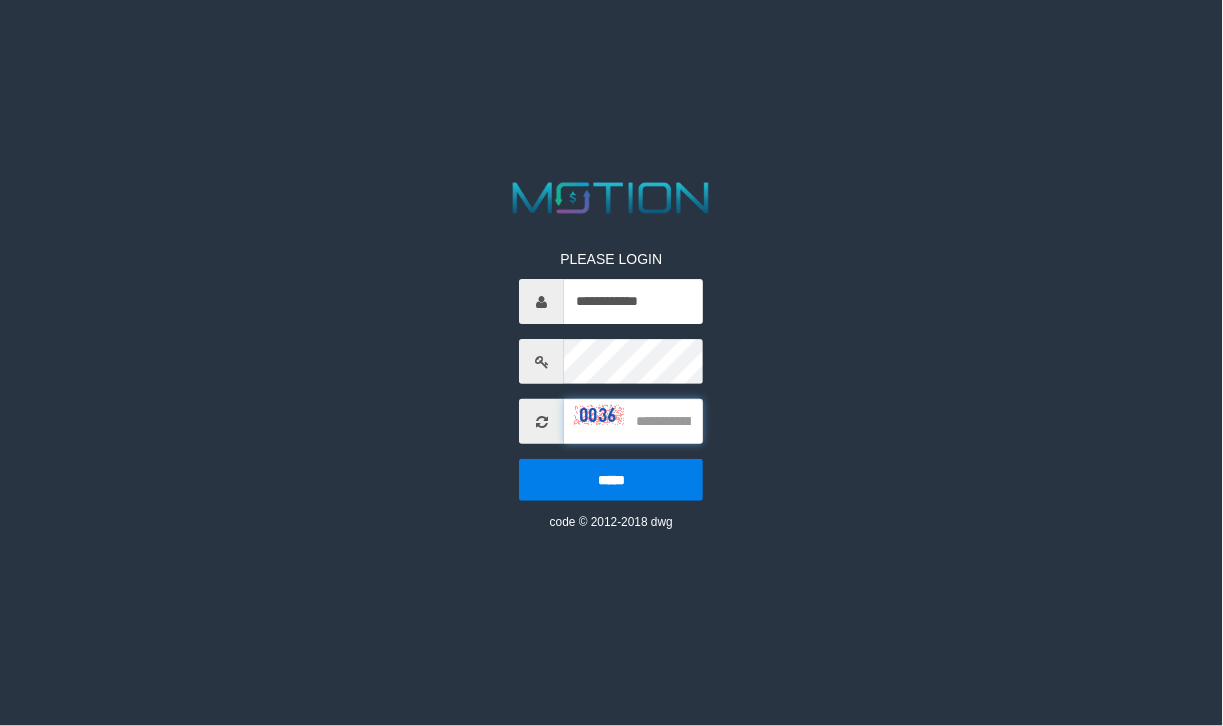 click at bounding box center [634, 421] 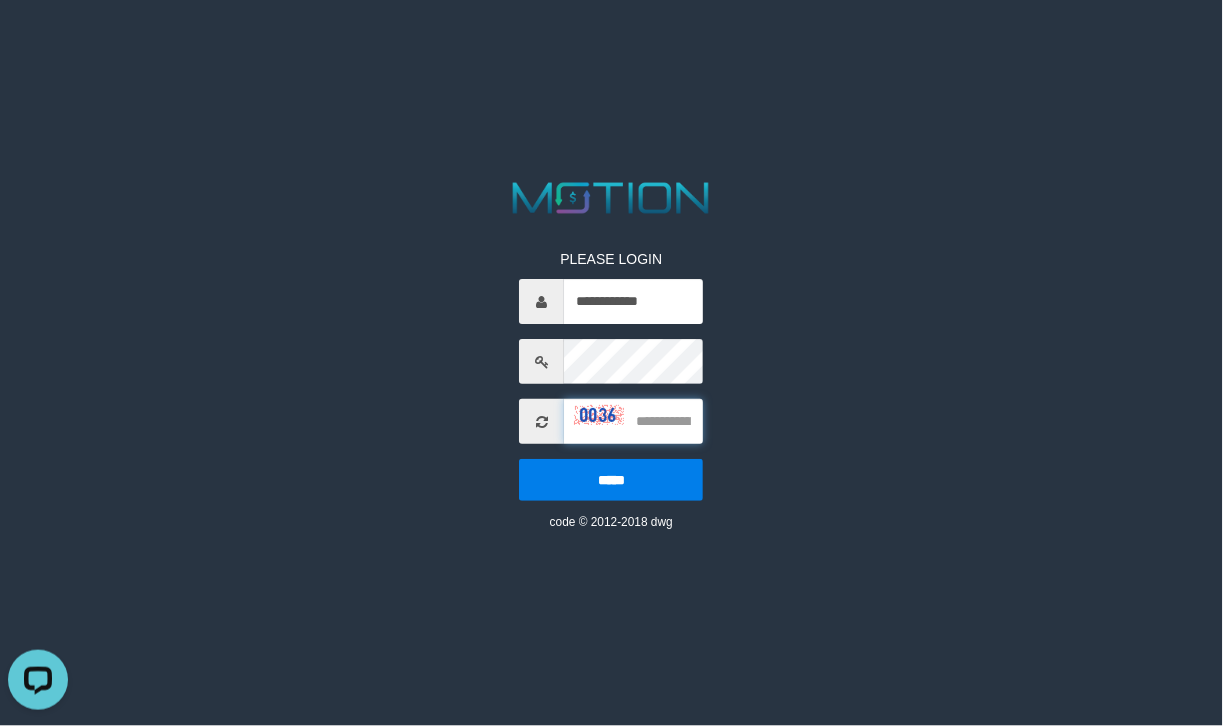 scroll, scrollTop: 0, scrollLeft: 0, axis: both 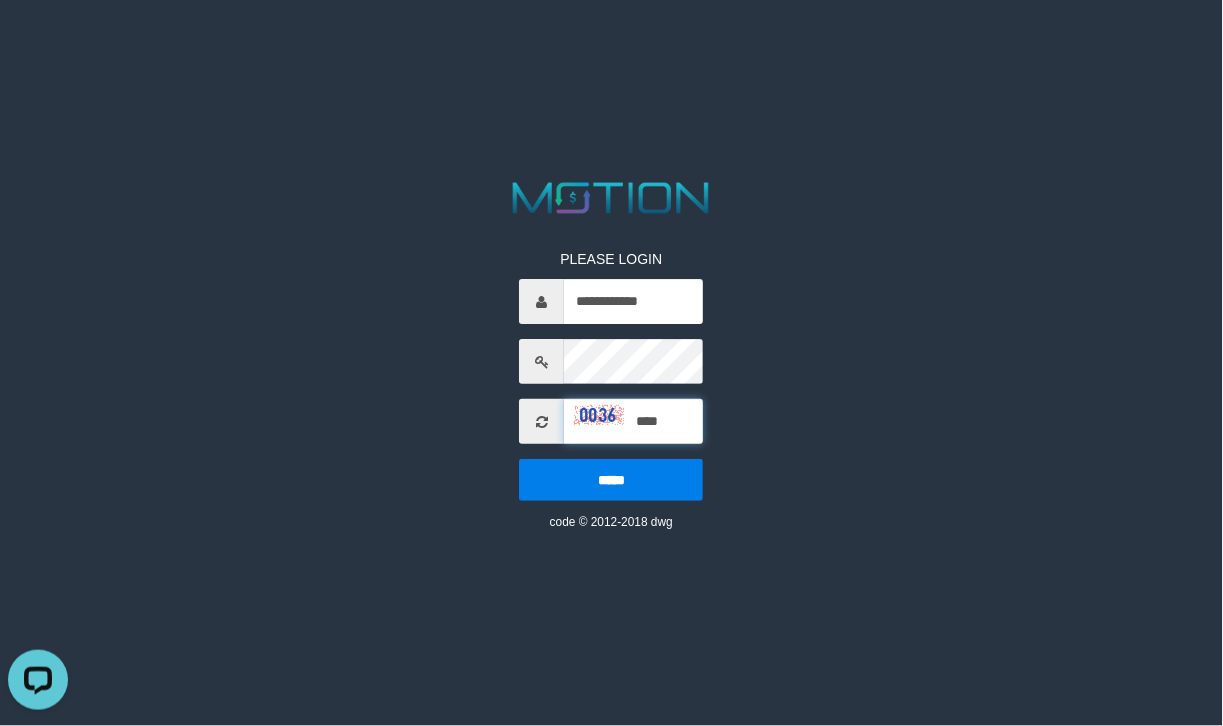 type on "****" 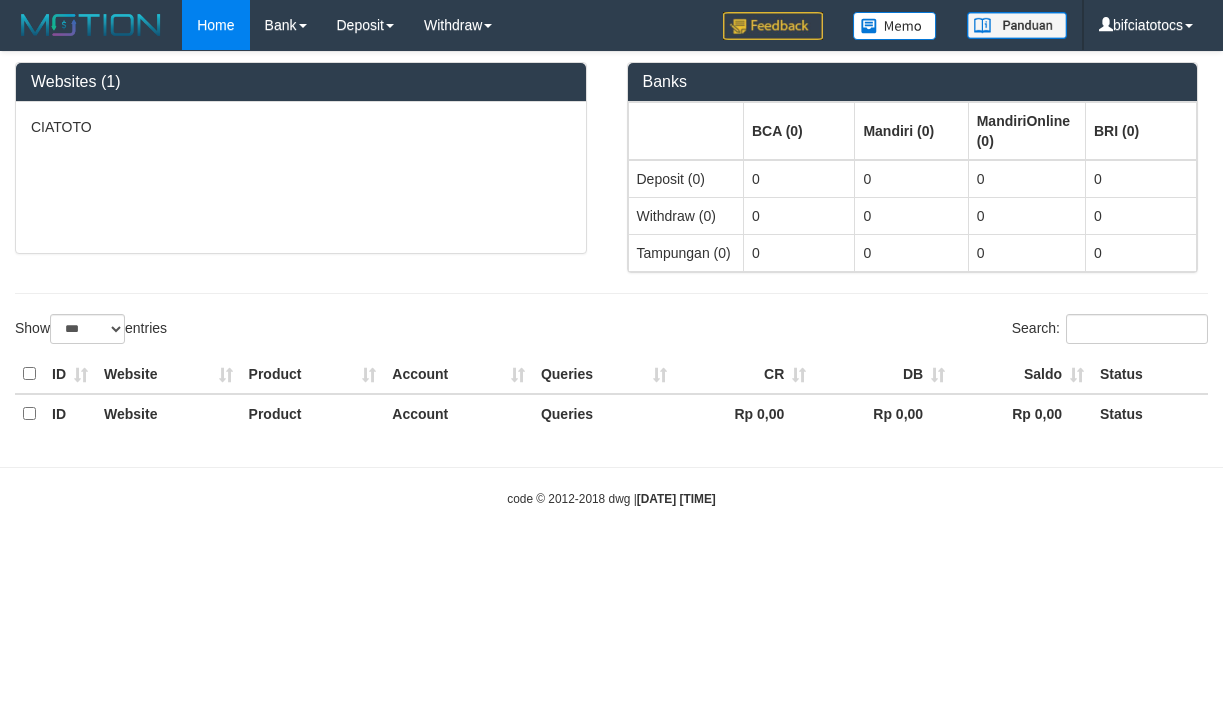 select on "***" 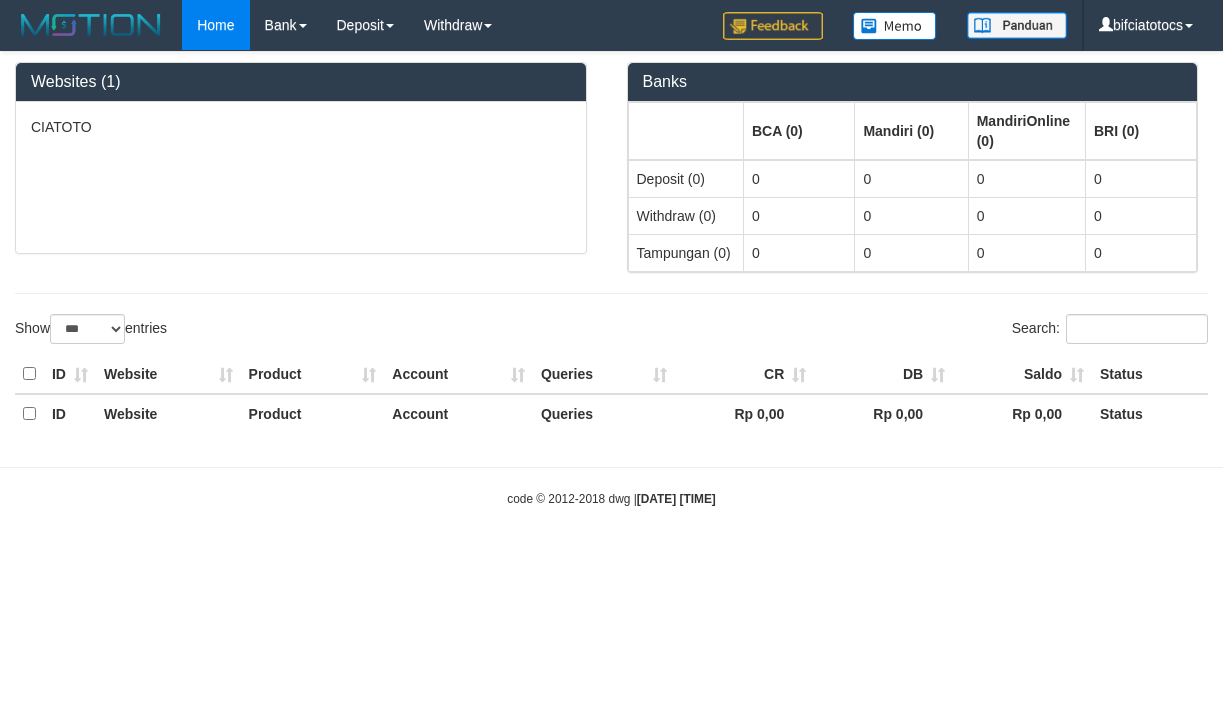 scroll, scrollTop: 0, scrollLeft: 0, axis: both 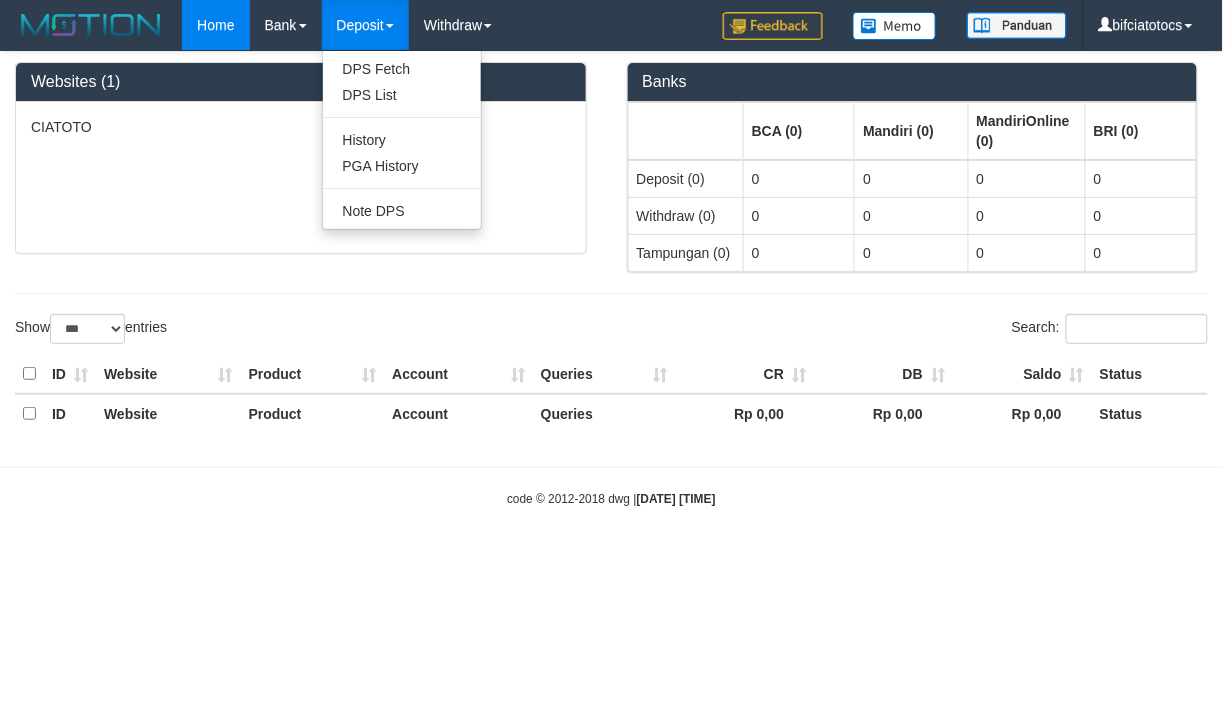 click on "Deposit" at bounding box center (365, 25) 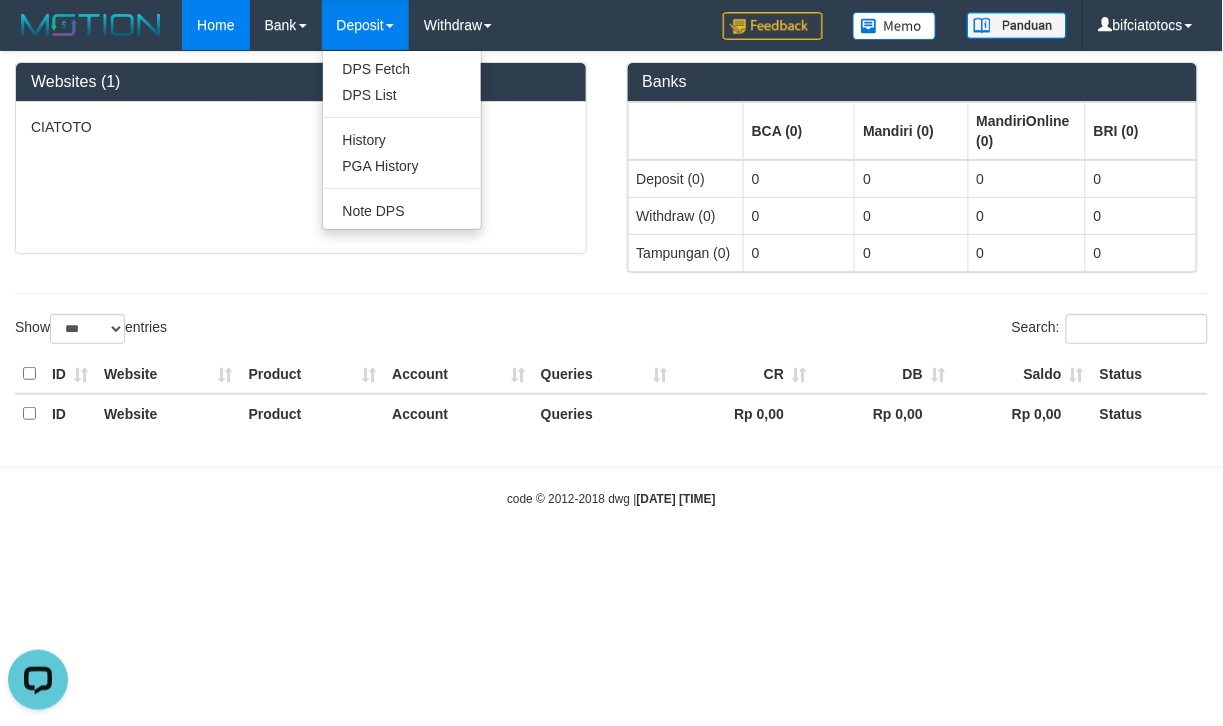 scroll, scrollTop: 0, scrollLeft: 0, axis: both 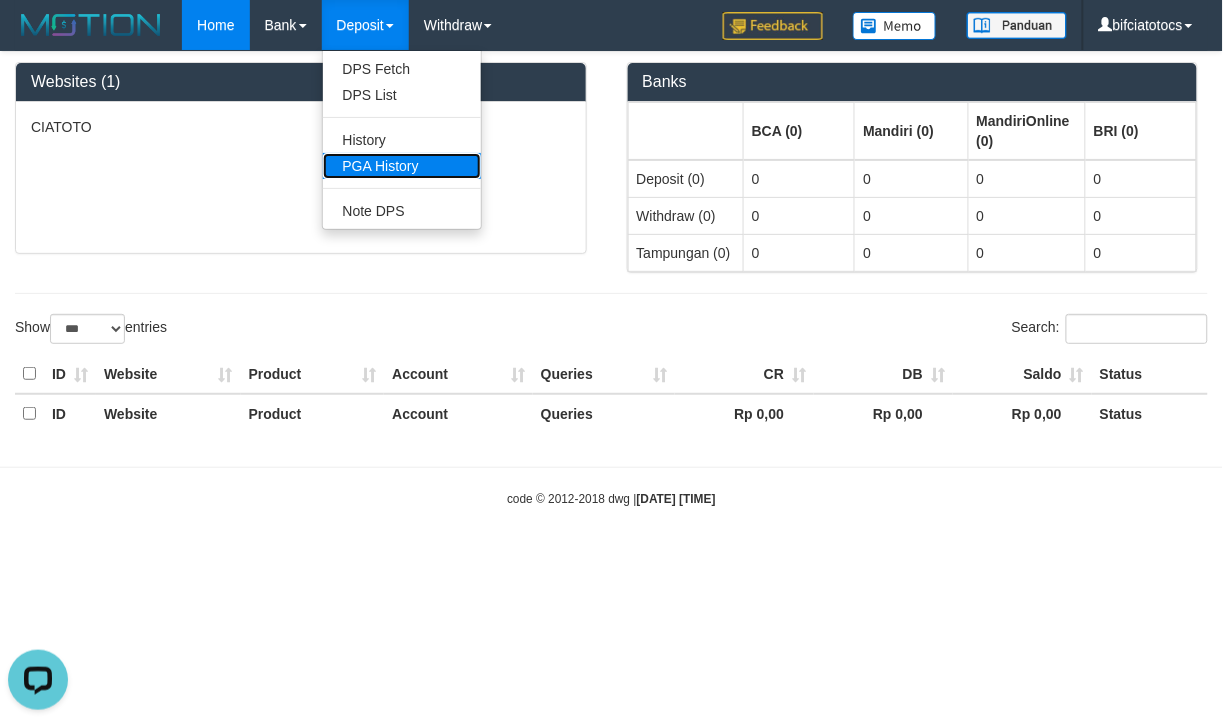 click on "PGA History" at bounding box center [402, 166] 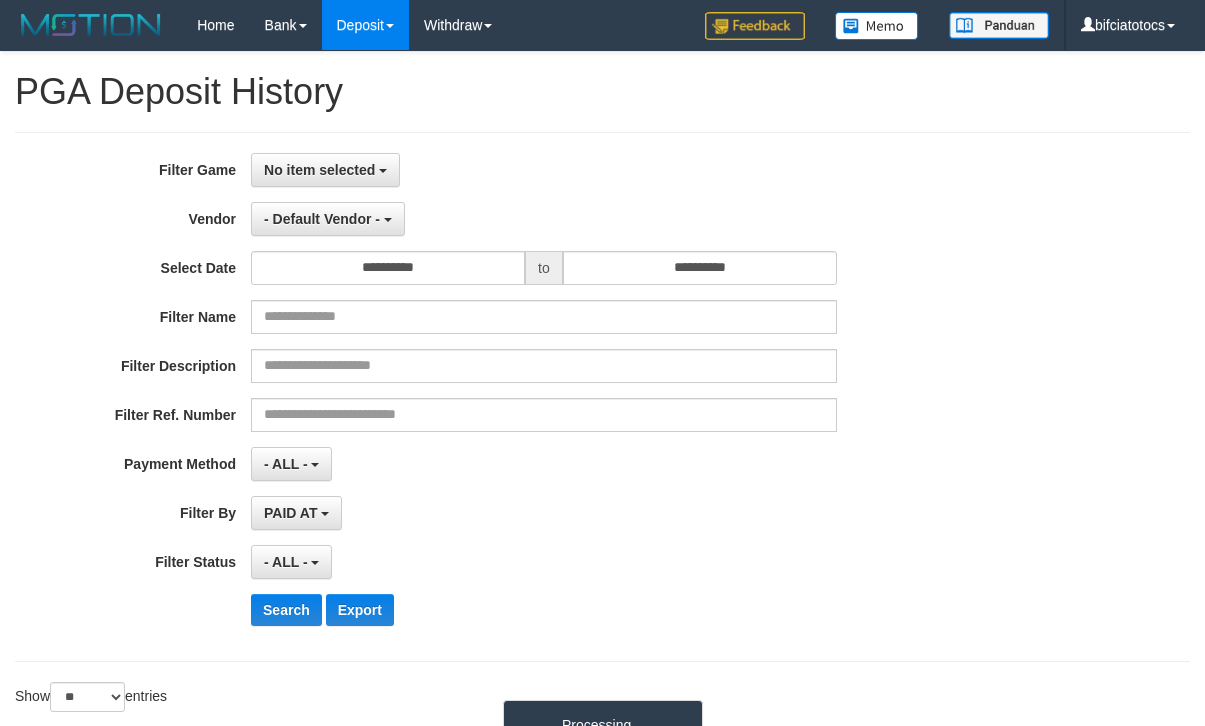 select 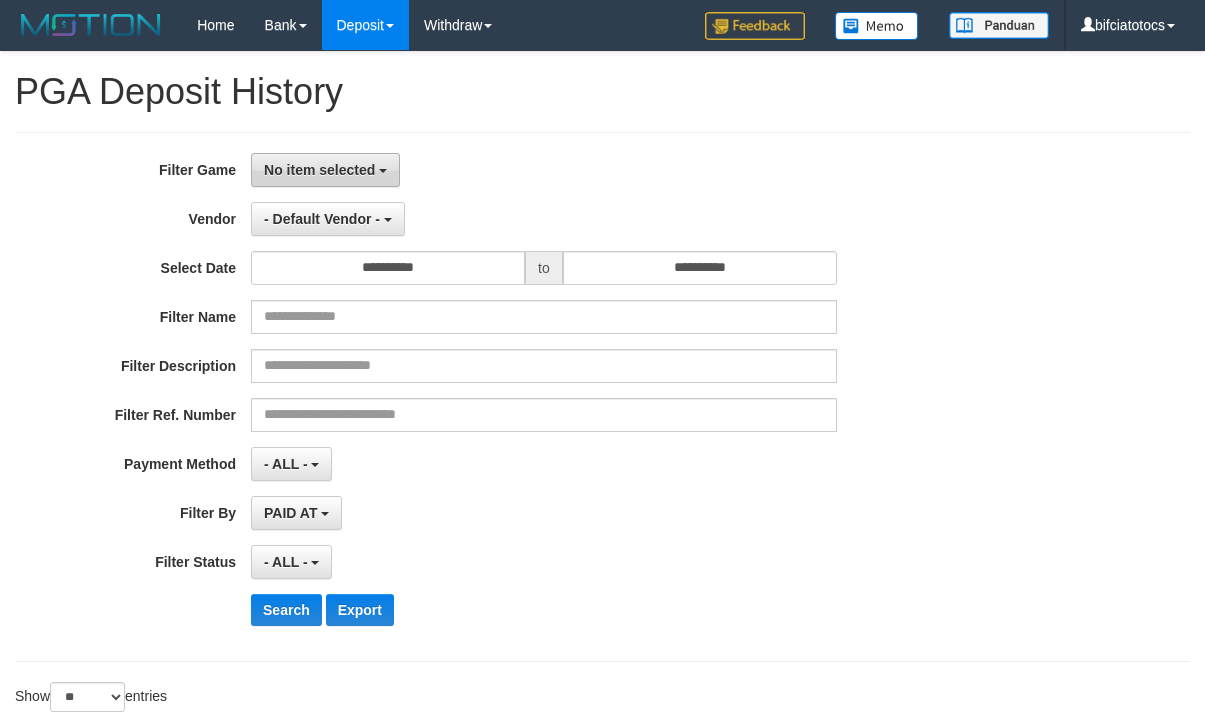 click on "No item selected" at bounding box center [319, 170] 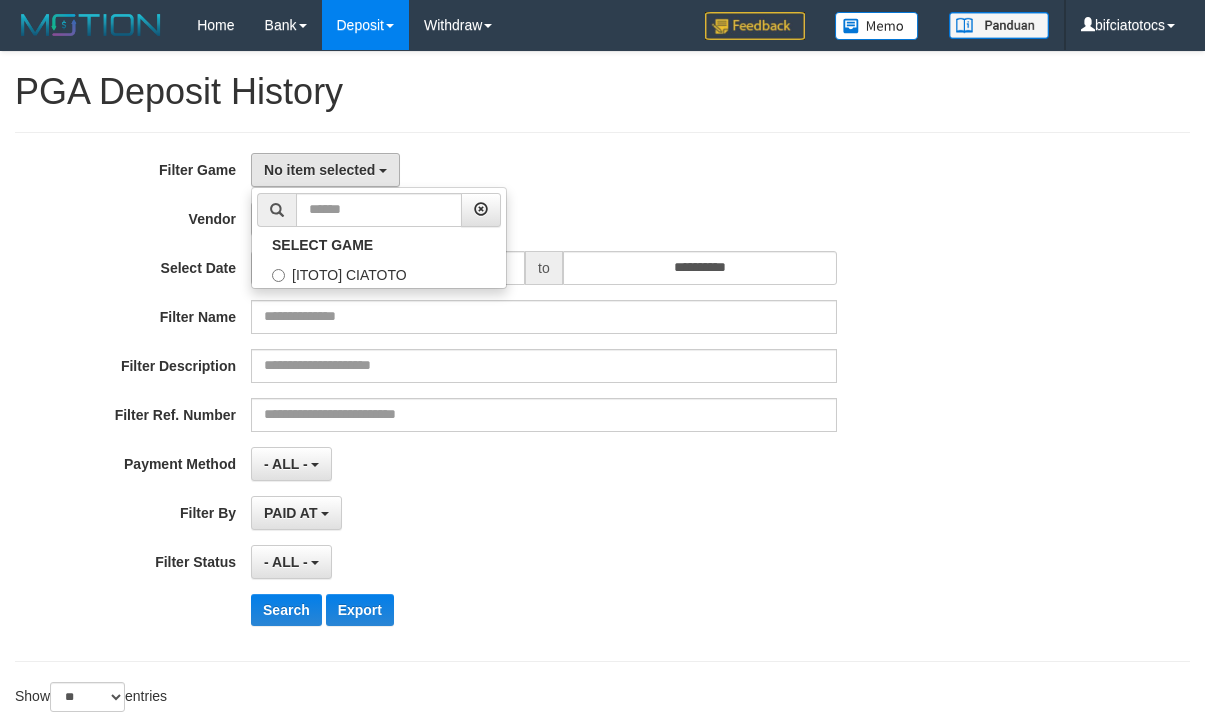 click on "No item selected    SELECT GAME
[ITOTO] CIATOTO" at bounding box center (544, 170) 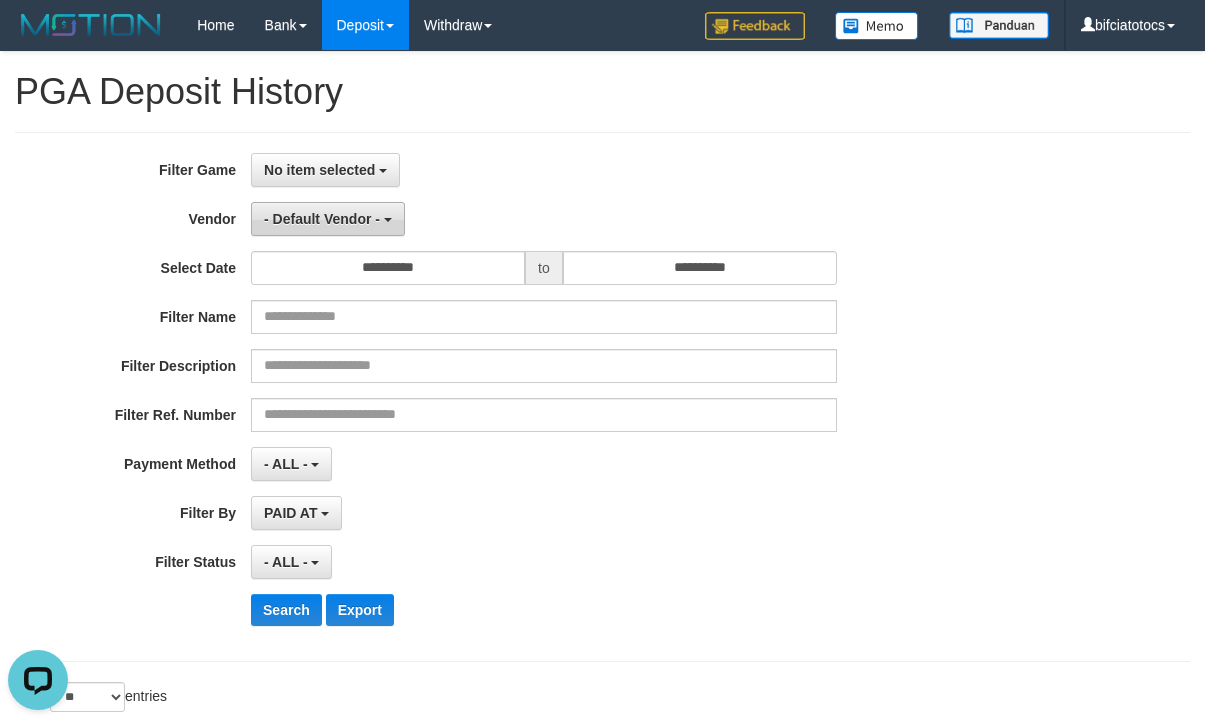 scroll, scrollTop: 0, scrollLeft: 0, axis: both 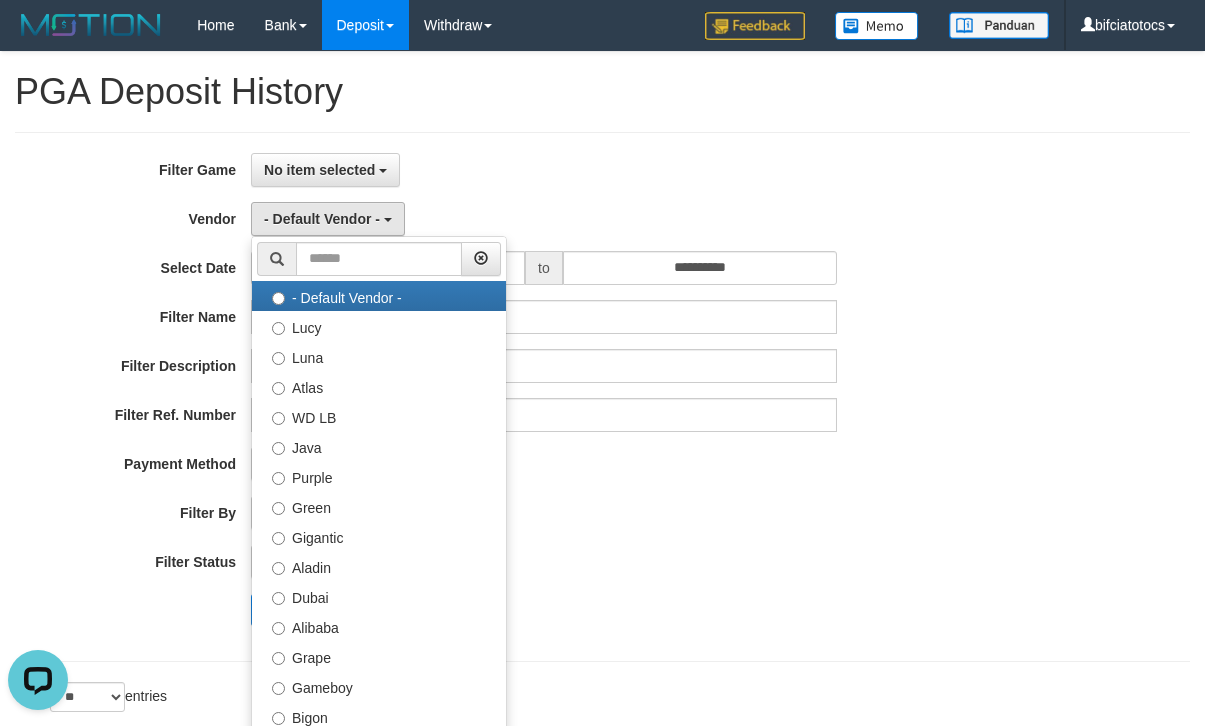 click on "No item selected    SELECT GAME
[ITOTO] CIATOTO" at bounding box center [544, 170] 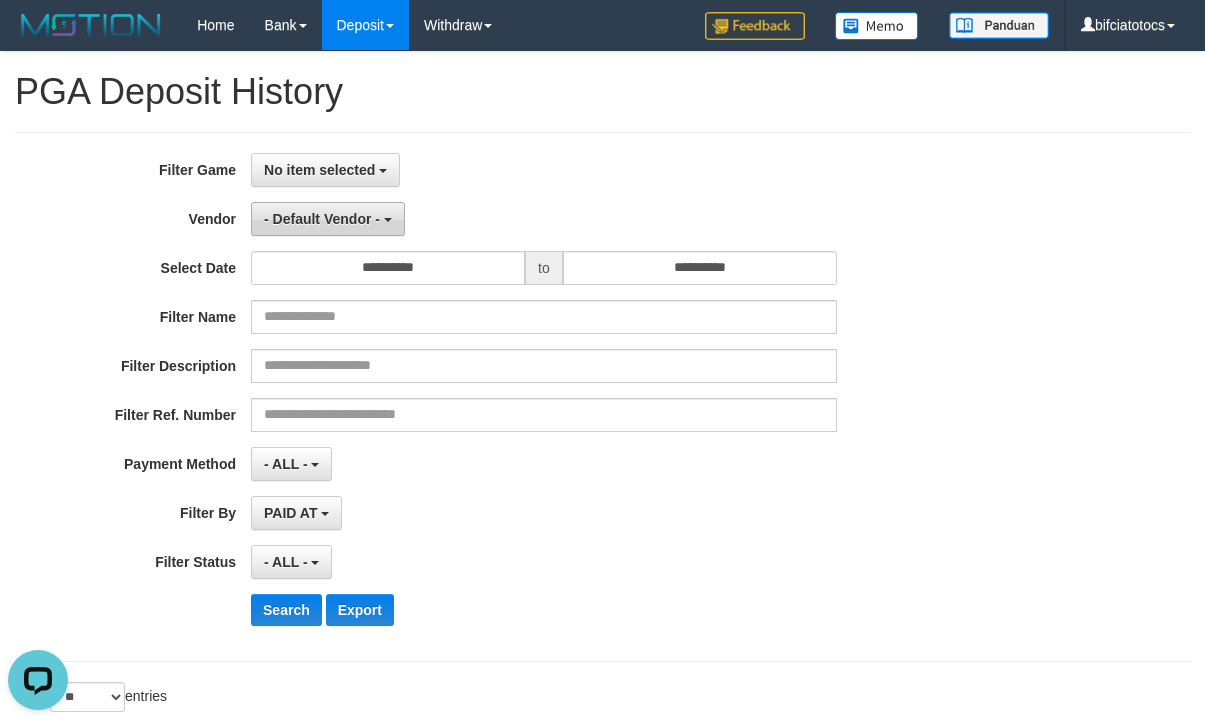 click on "- Default Vendor -" at bounding box center (322, 219) 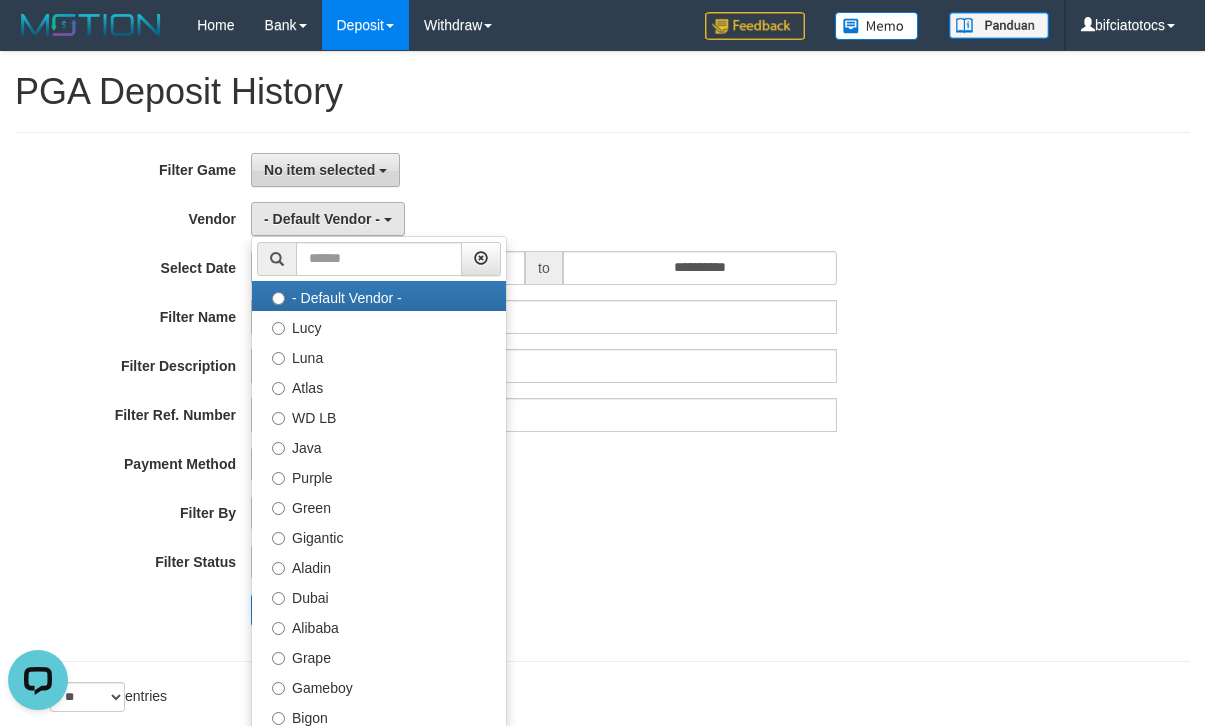 click on "No item selected" at bounding box center (319, 170) 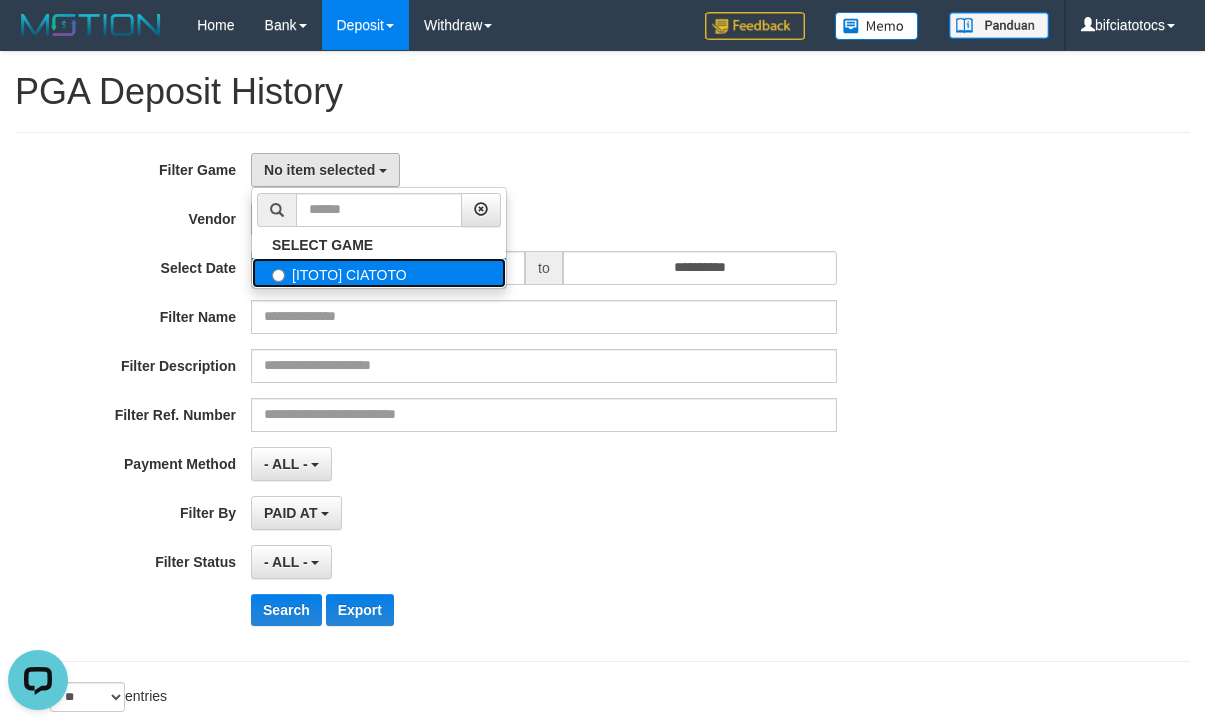 click on "[ITOTO] CIATOTO" at bounding box center (379, 273) 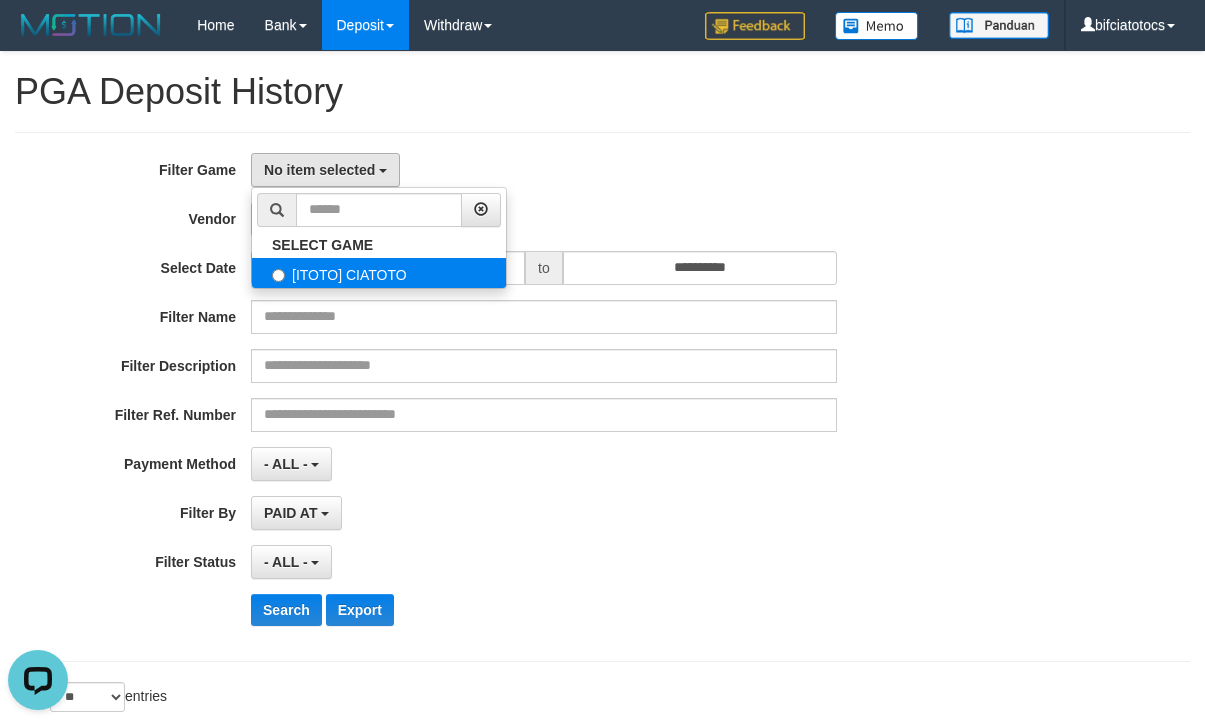 select on "****" 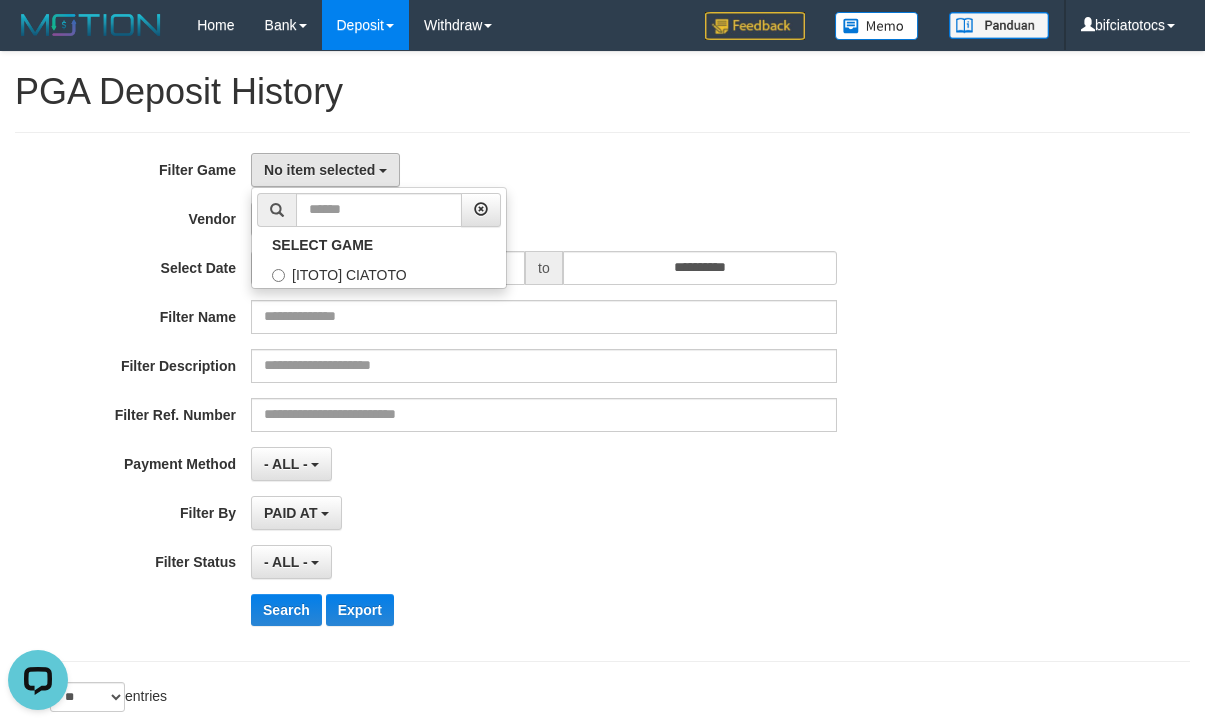 scroll, scrollTop: 17, scrollLeft: 0, axis: vertical 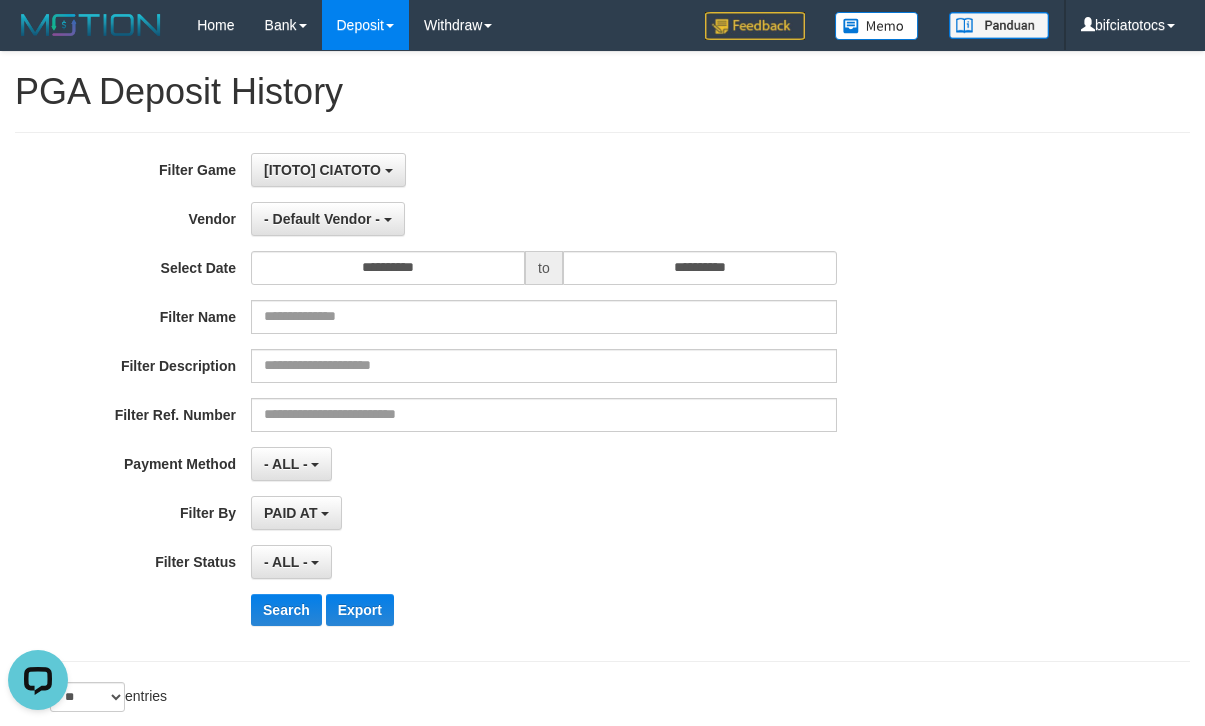 click on "[ITOTO] CIATOTO
SELECT GAME
[ITOTO] CIATOTO" at bounding box center [544, 170] 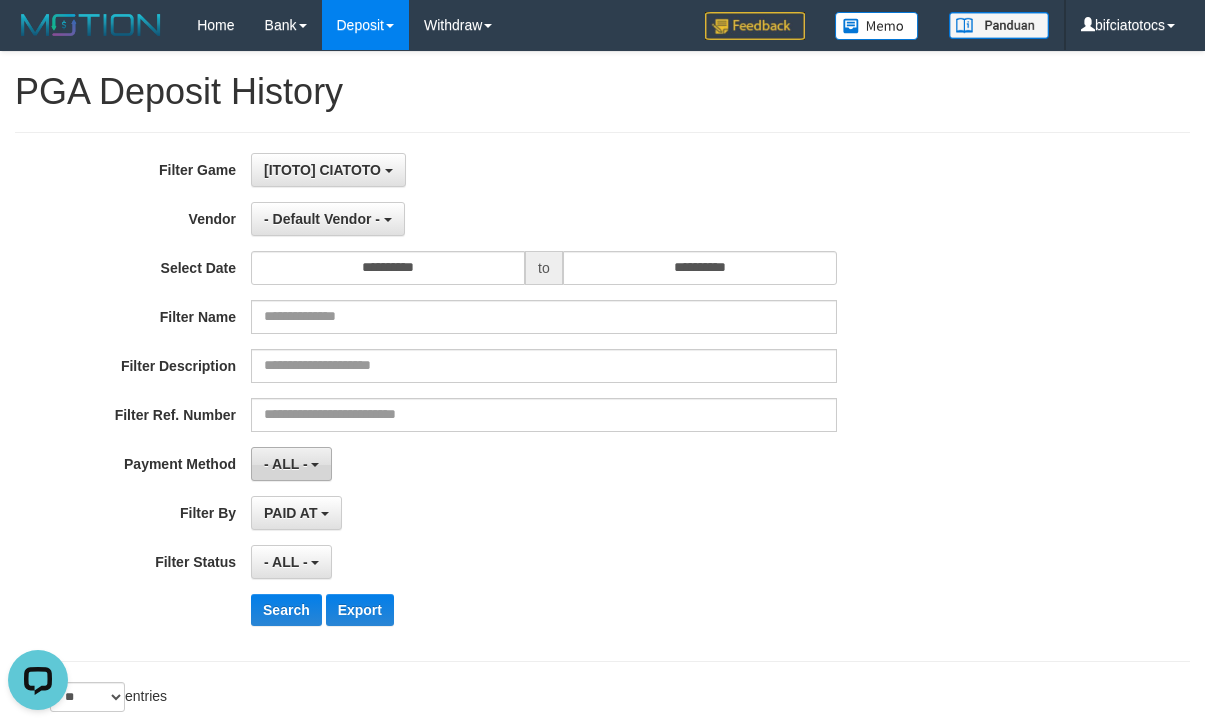 click at bounding box center [315, 465] 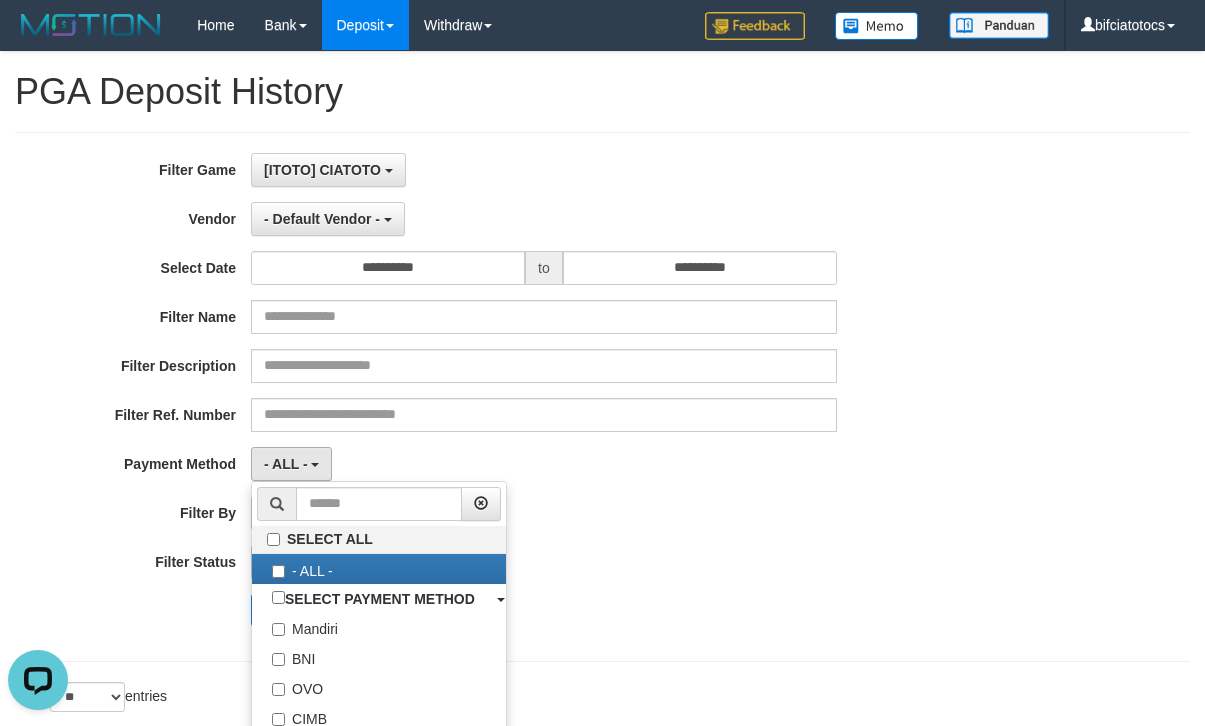 click on "PAID AT
PAID AT
CREATED AT" at bounding box center (544, 513) 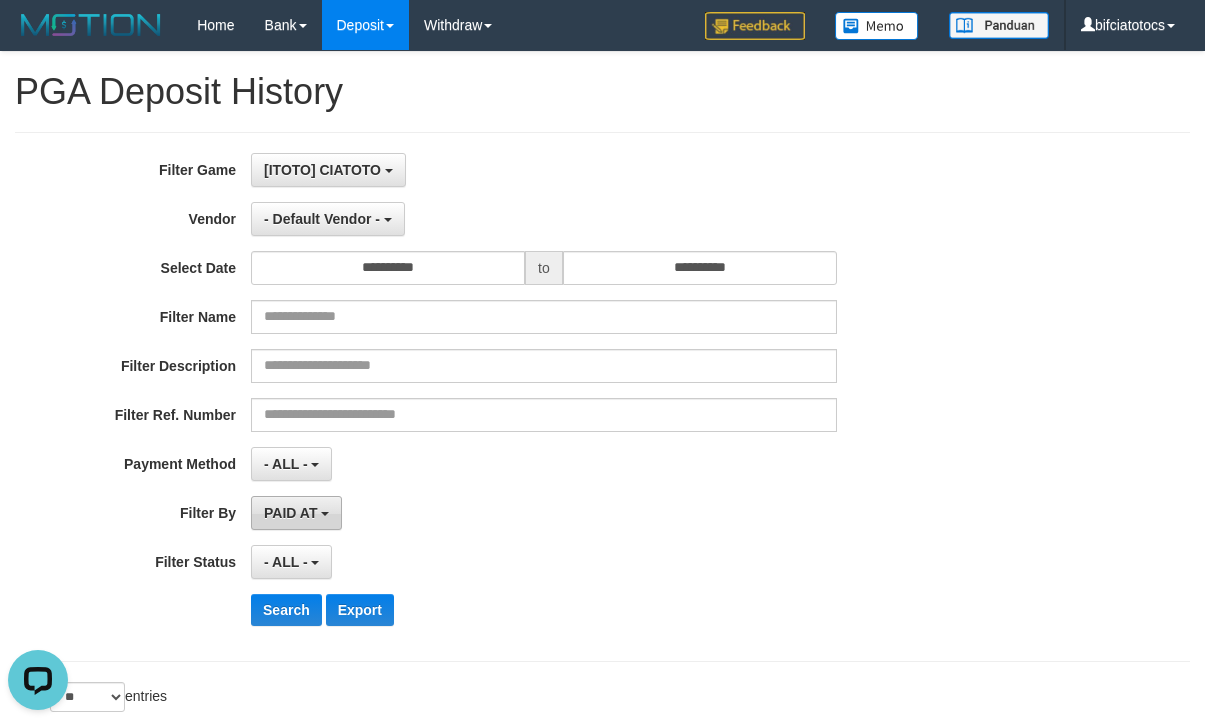 click on "PAID AT" at bounding box center [290, 513] 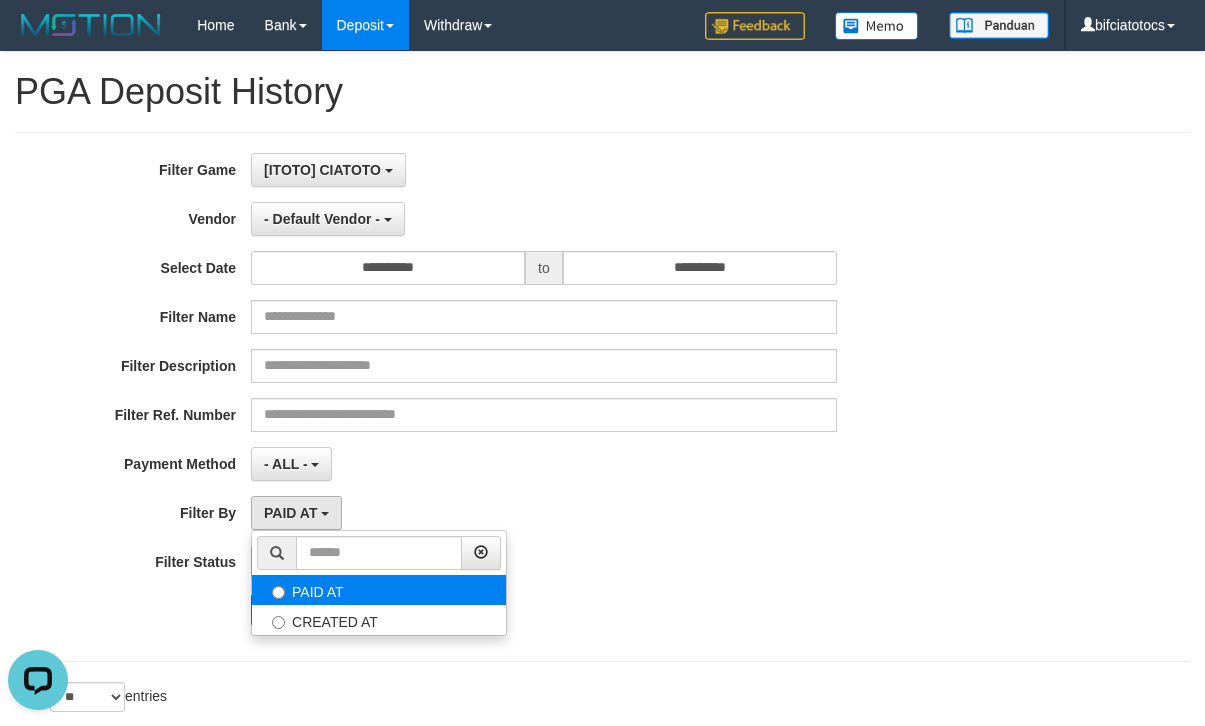 click on "PAID AT" at bounding box center (379, 590) 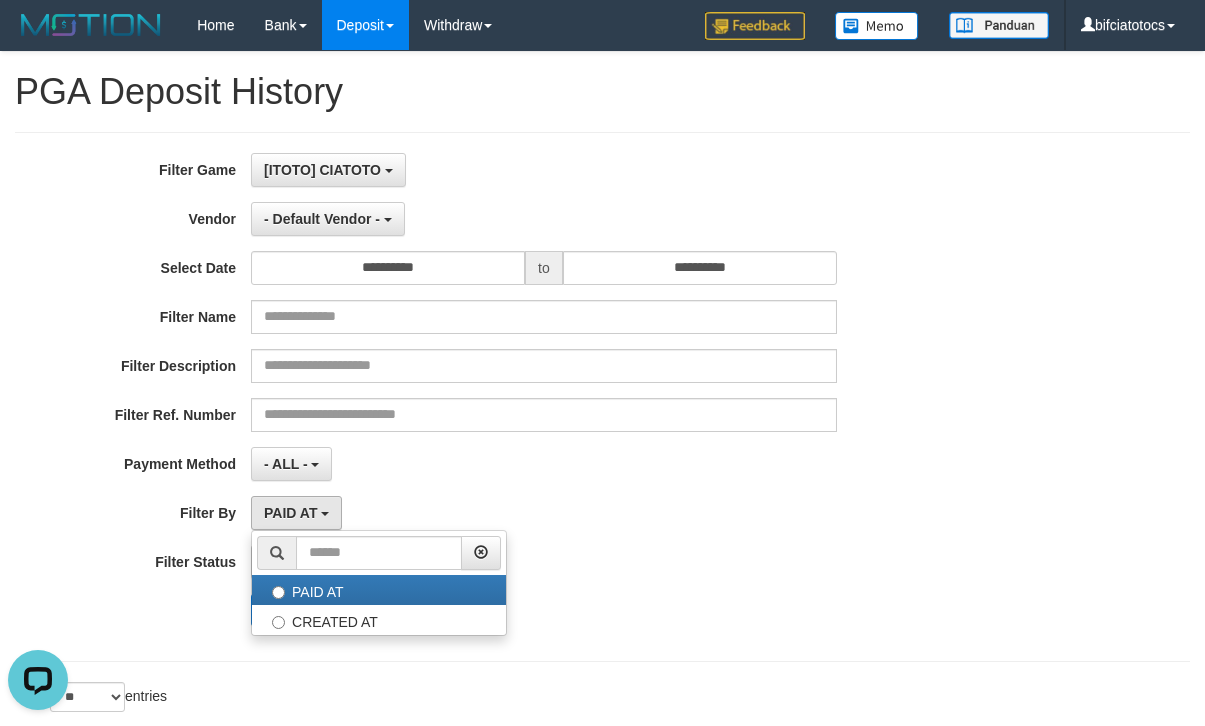 click on "PAID AT
PAID AT
CREATED AT" at bounding box center (544, 513) 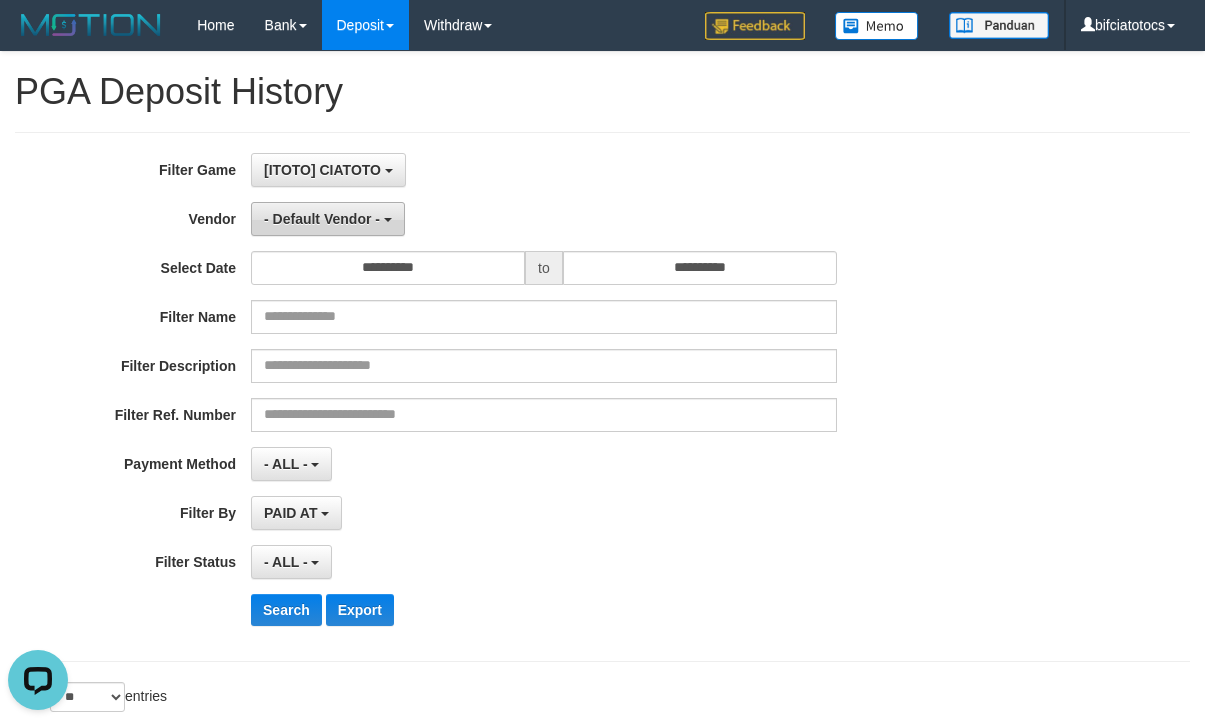 click on "- Default Vendor -" at bounding box center [322, 219] 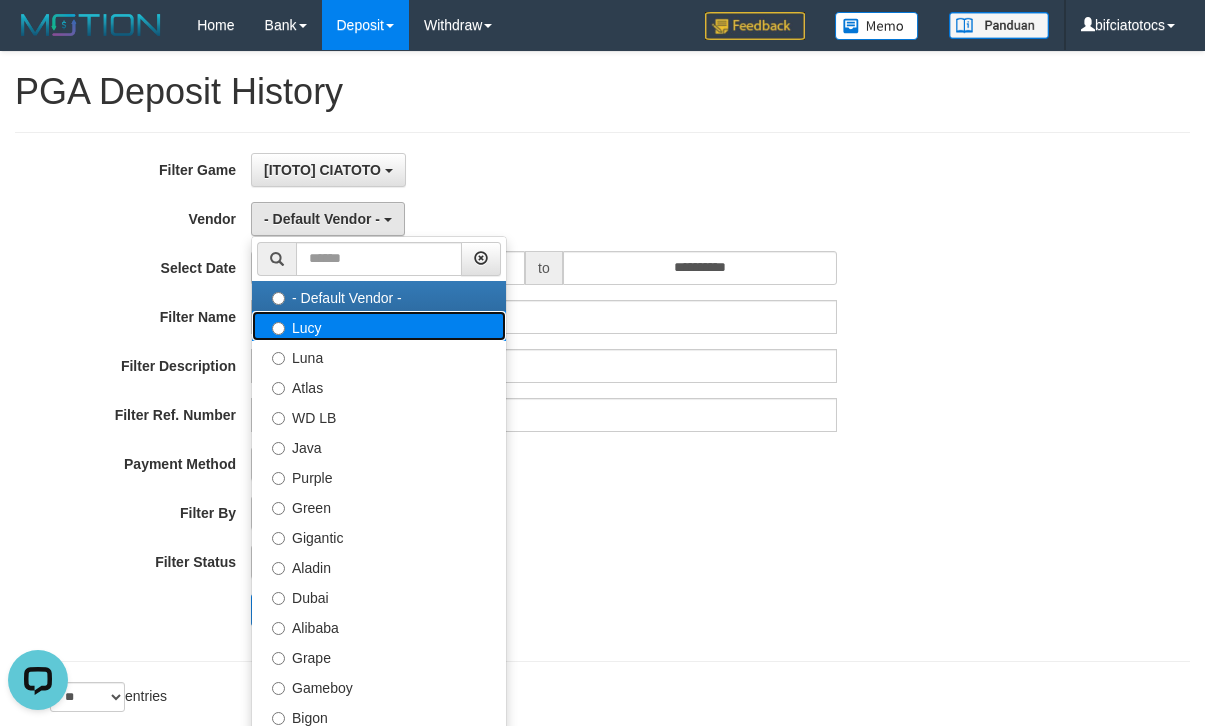 click on "Lucy" at bounding box center [379, 326] 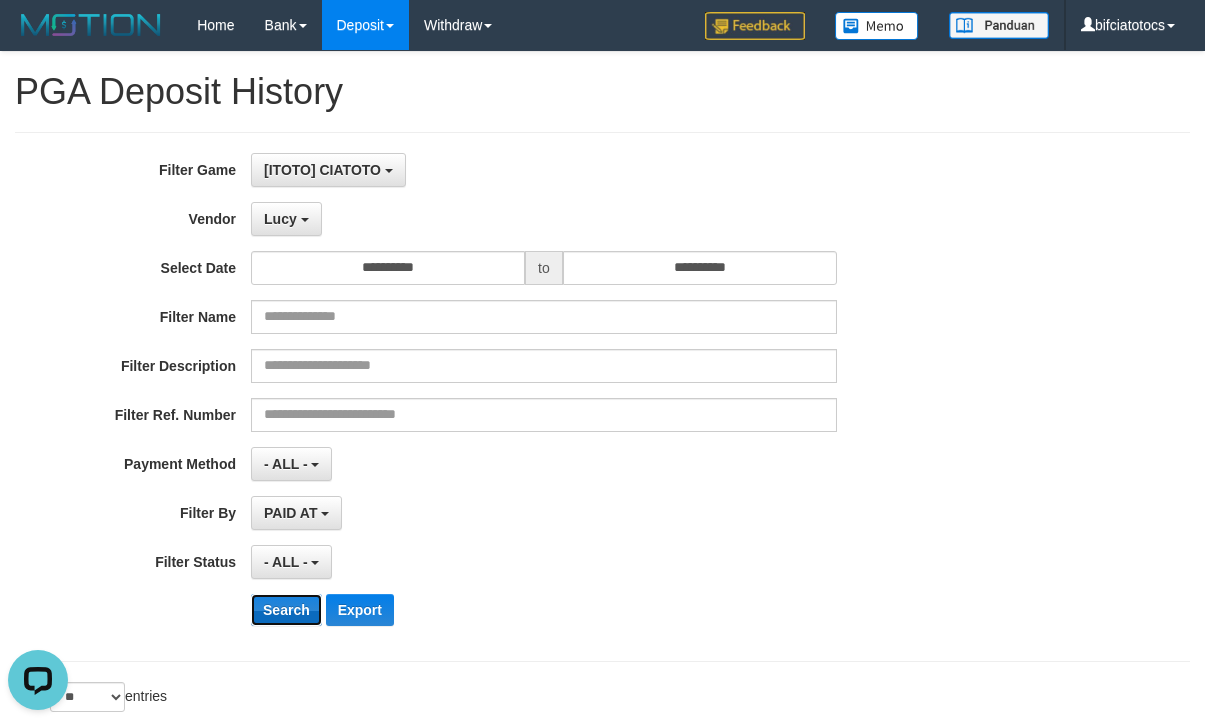 click on "Search" at bounding box center [286, 610] 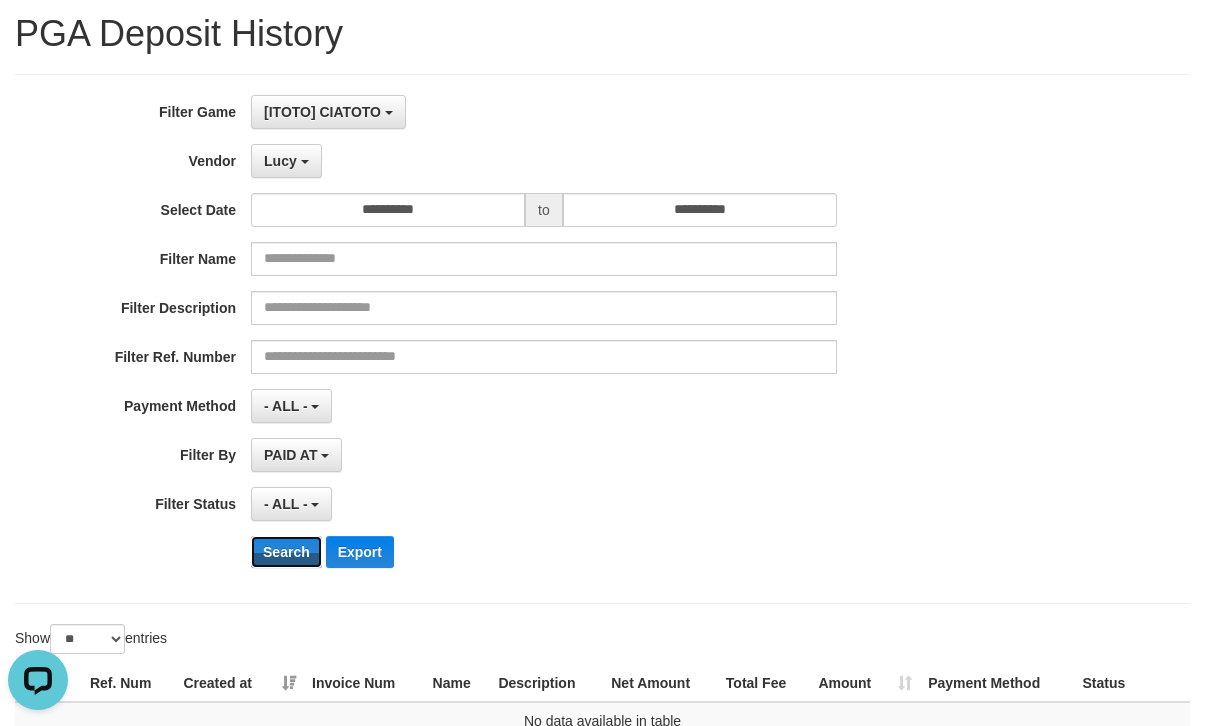 scroll, scrollTop: 0, scrollLeft: 0, axis: both 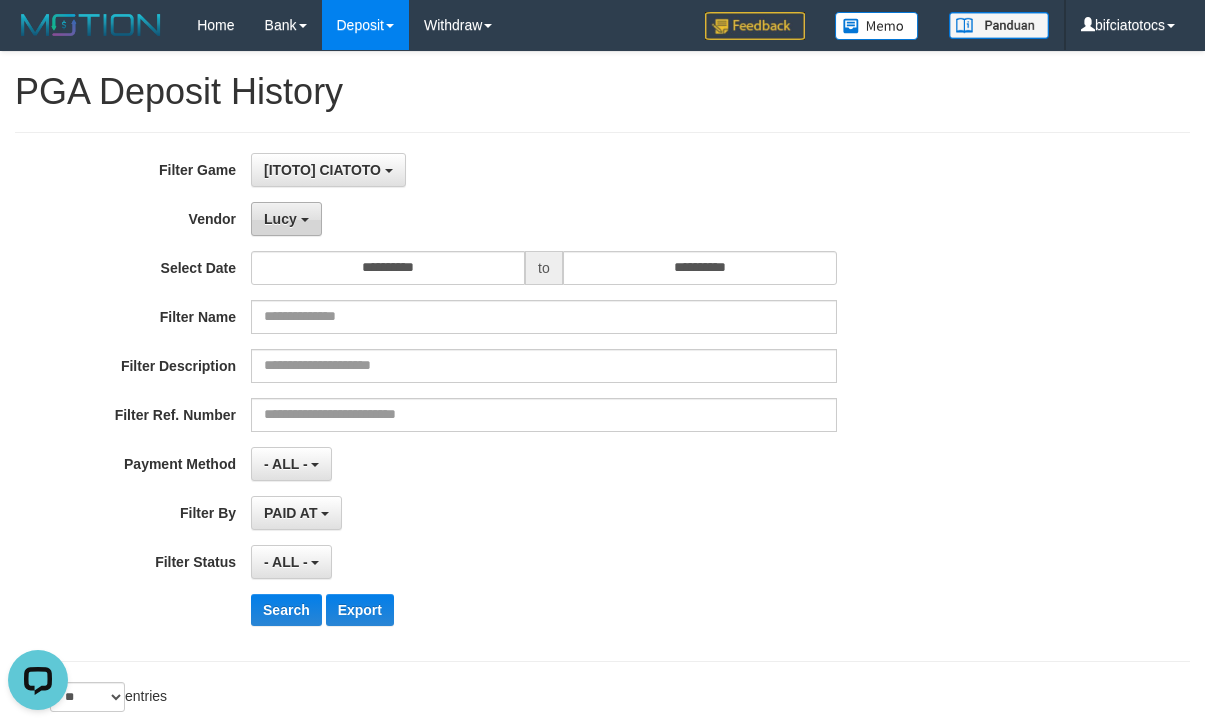 click on "Lucy" at bounding box center [286, 219] 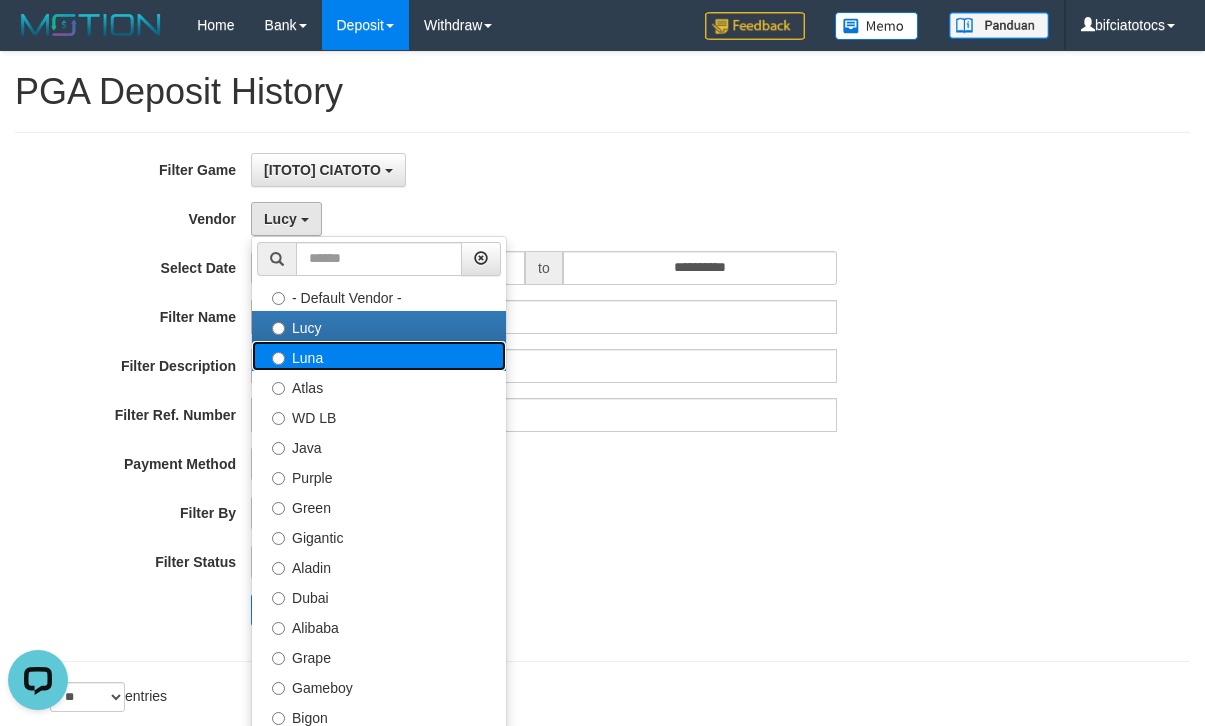 click on "Luna" at bounding box center [379, 356] 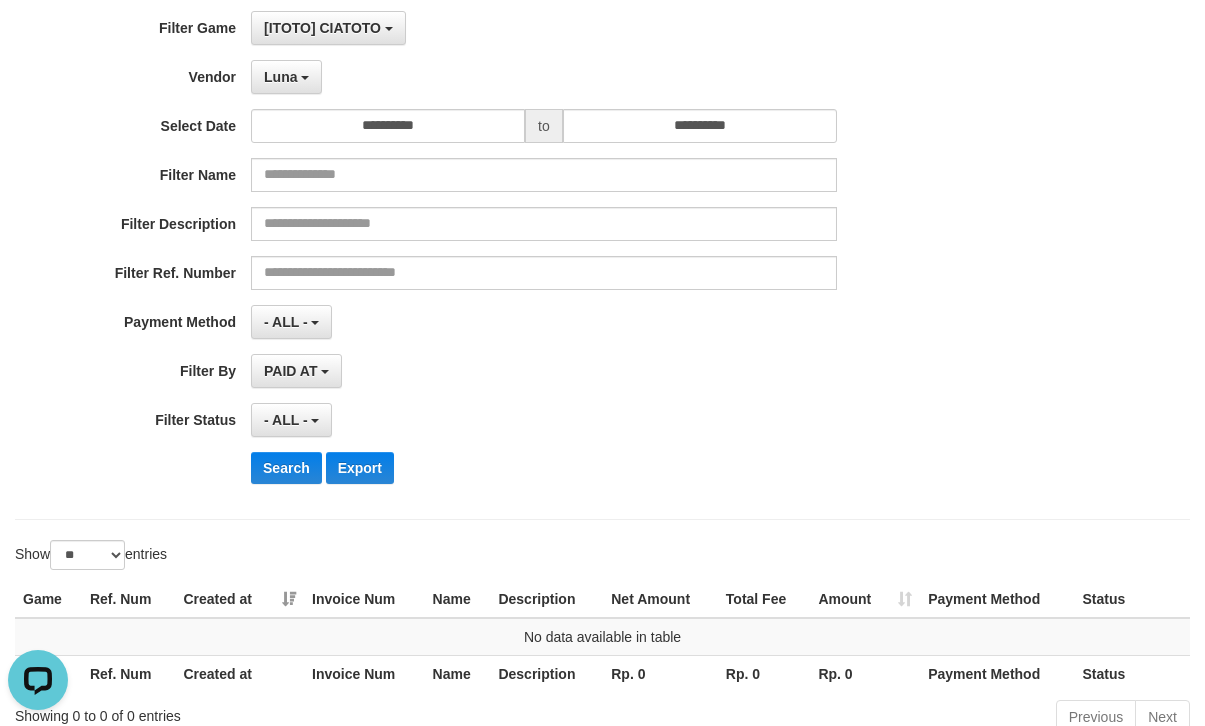 scroll, scrollTop: 271, scrollLeft: 0, axis: vertical 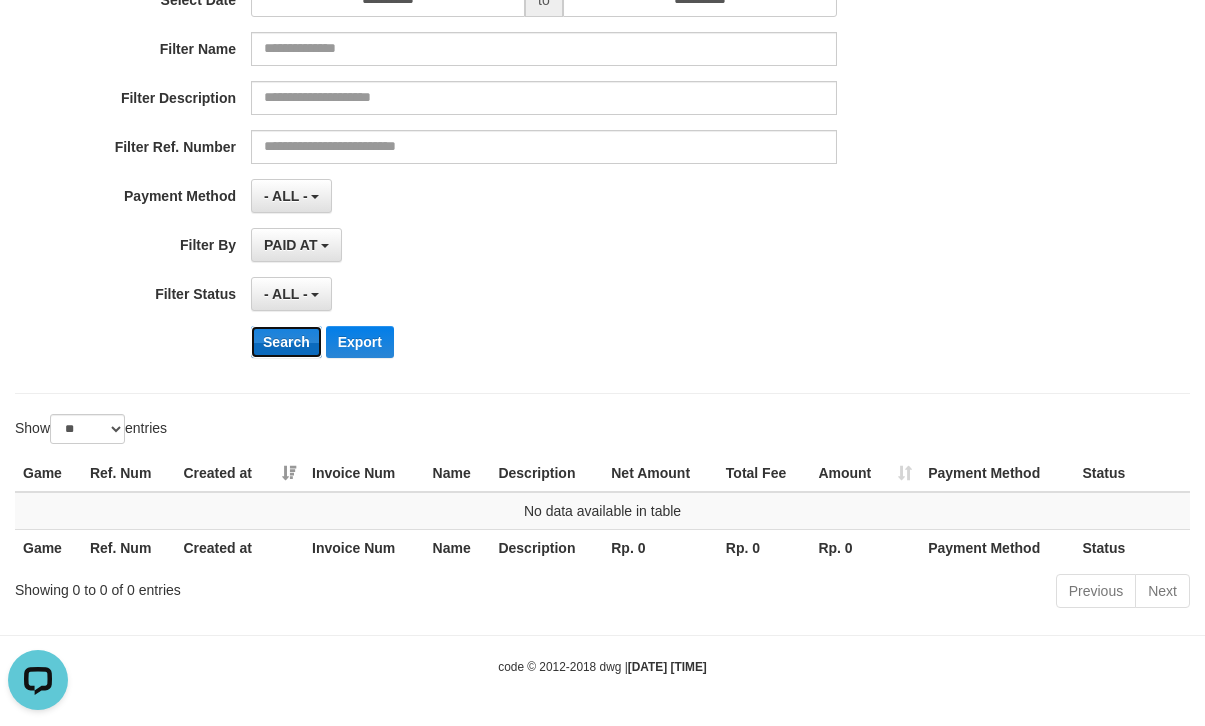 click on "Search" at bounding box center (286, 342) 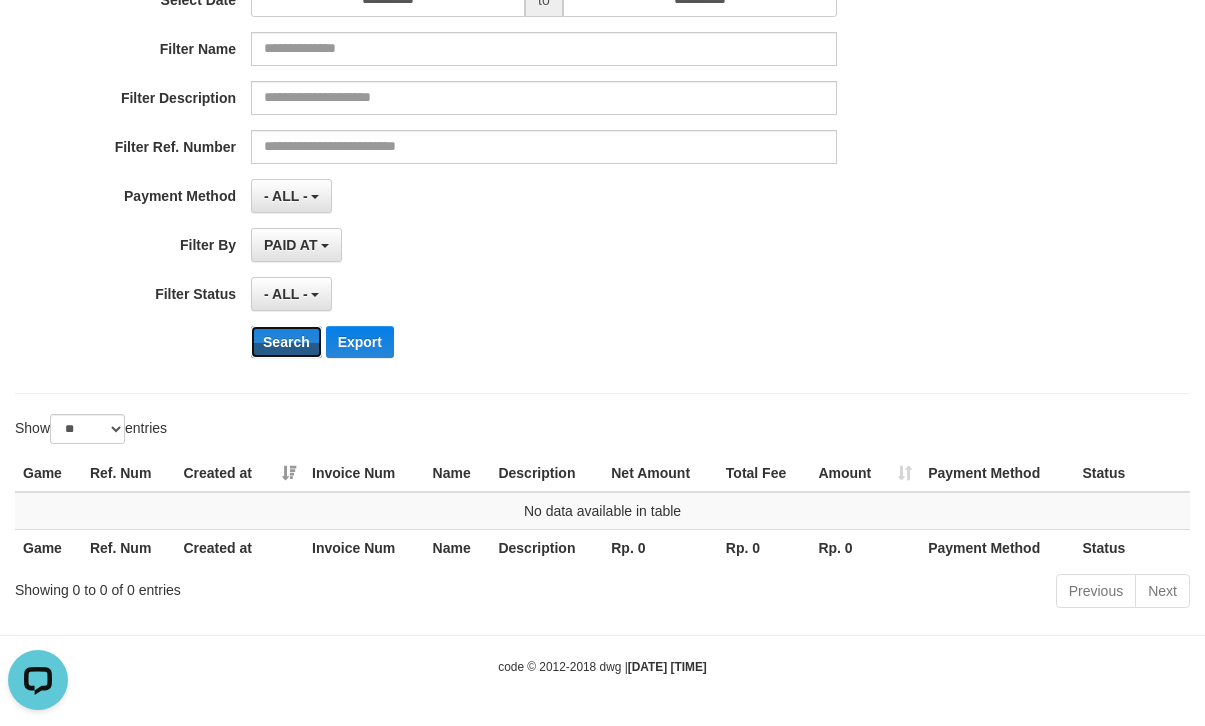 scroll, scrollTop: 0, scrollLeft: 0, axis: both 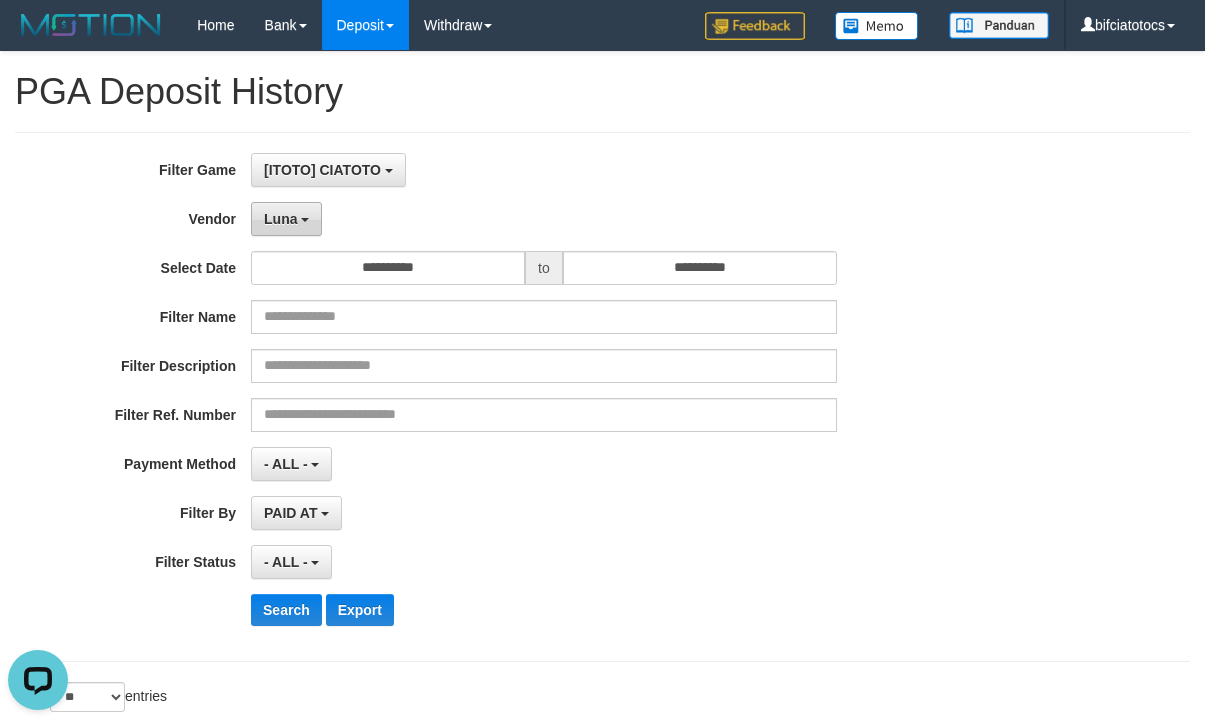 click on "Luna" at bounding box center [286, 219] 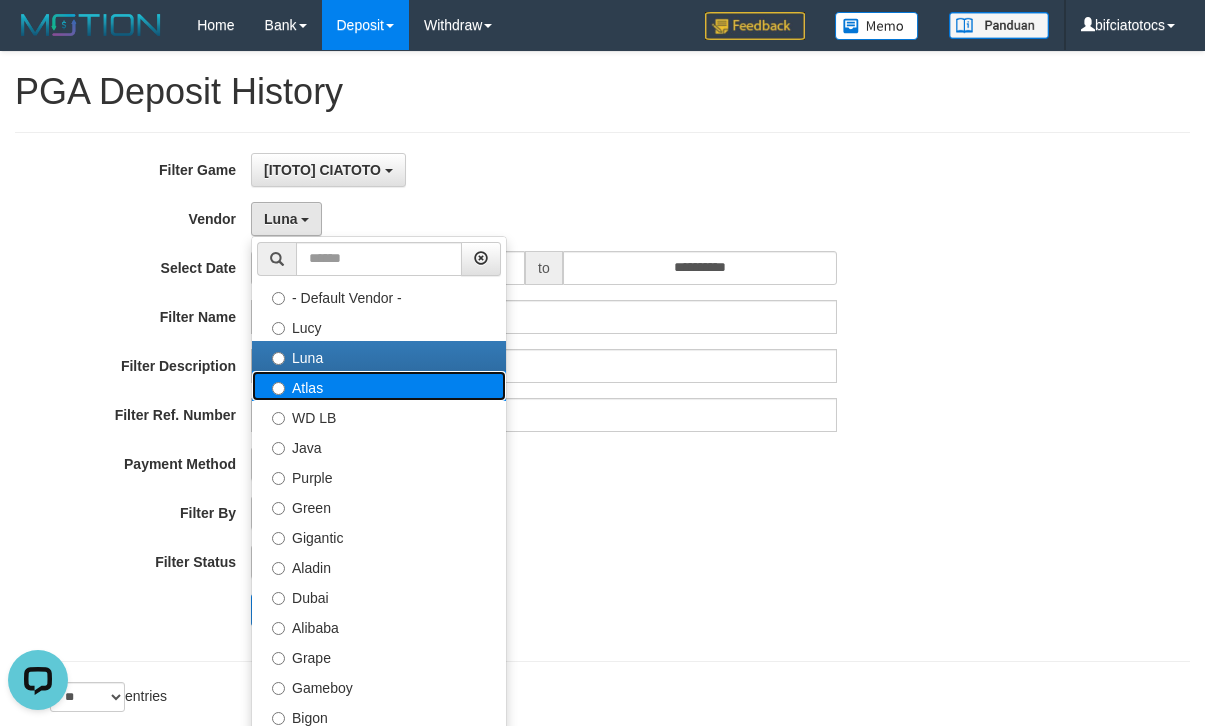 click on "Atlas" at bounding box center (379, 386) 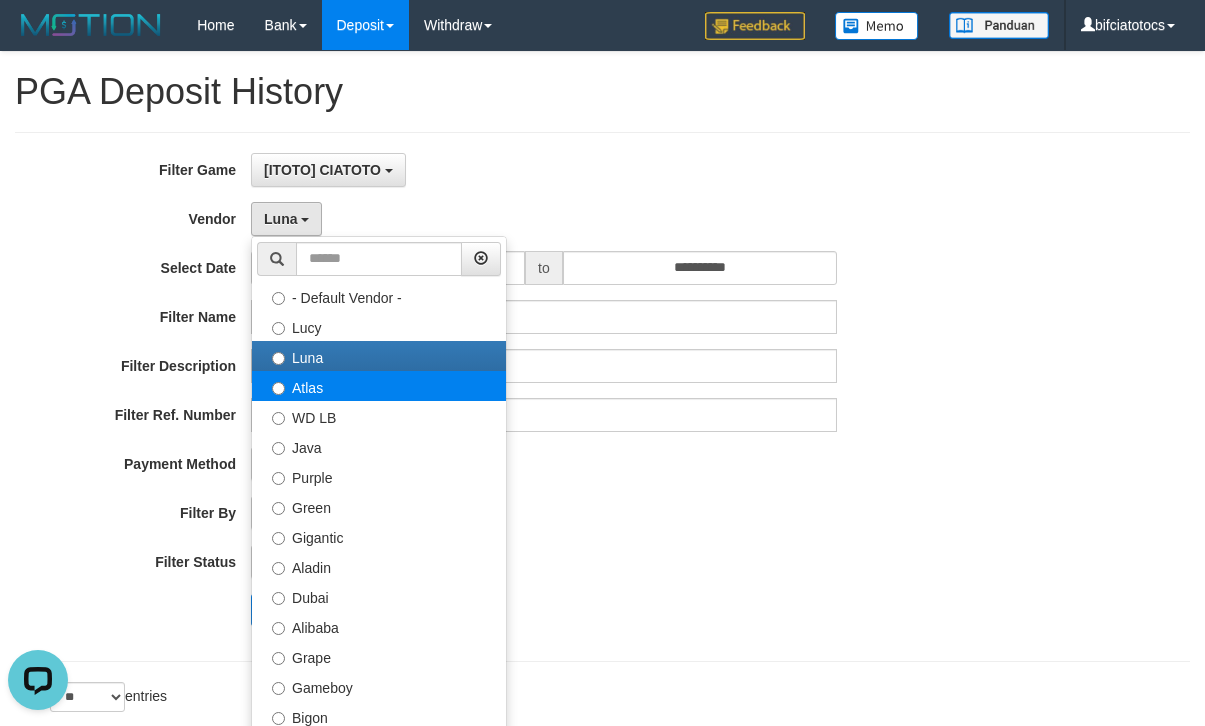select on "**********" 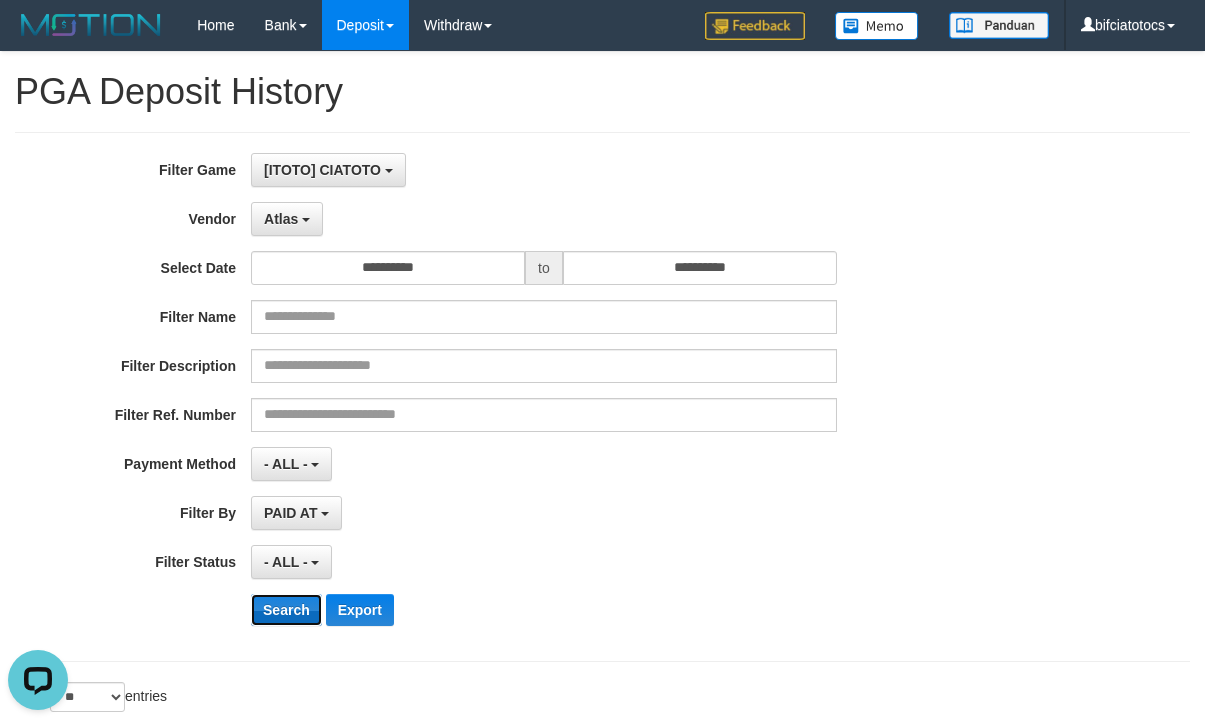 click on "Search" at bounding box center (286, 610) 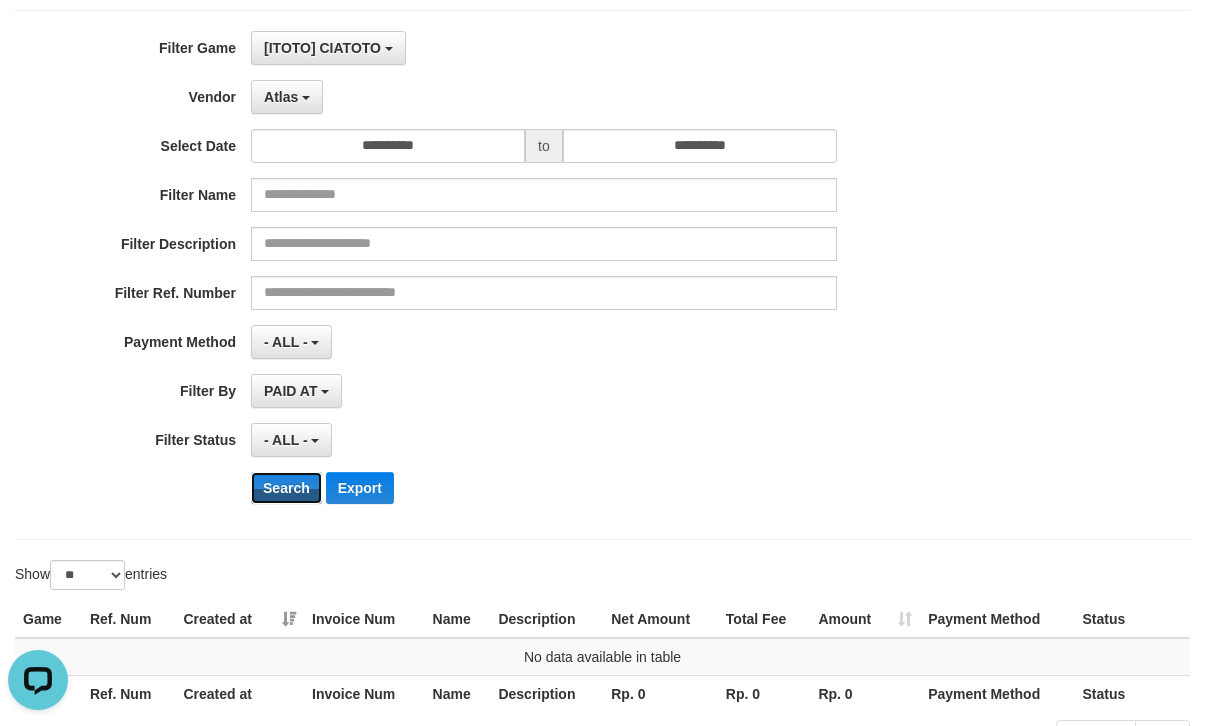 scroll, scrollTop: 0, scrollLeft: 0, axis: both 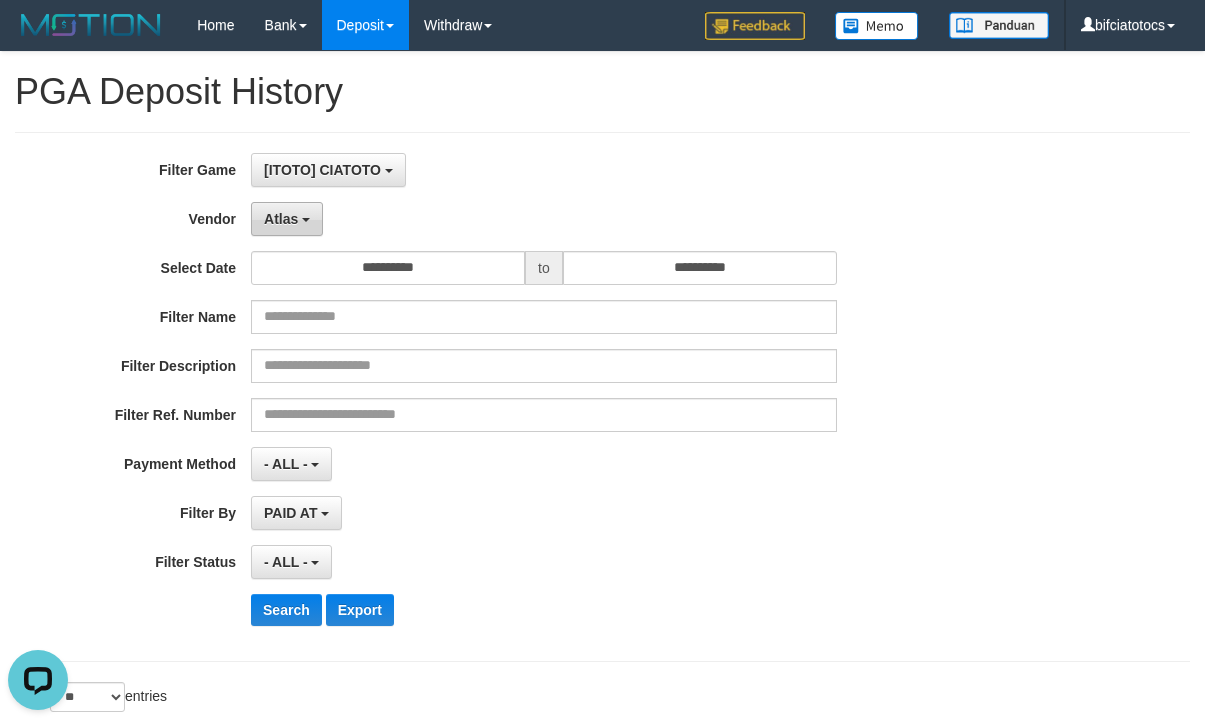 click on "Atlas" at bounding box center [281, 219] 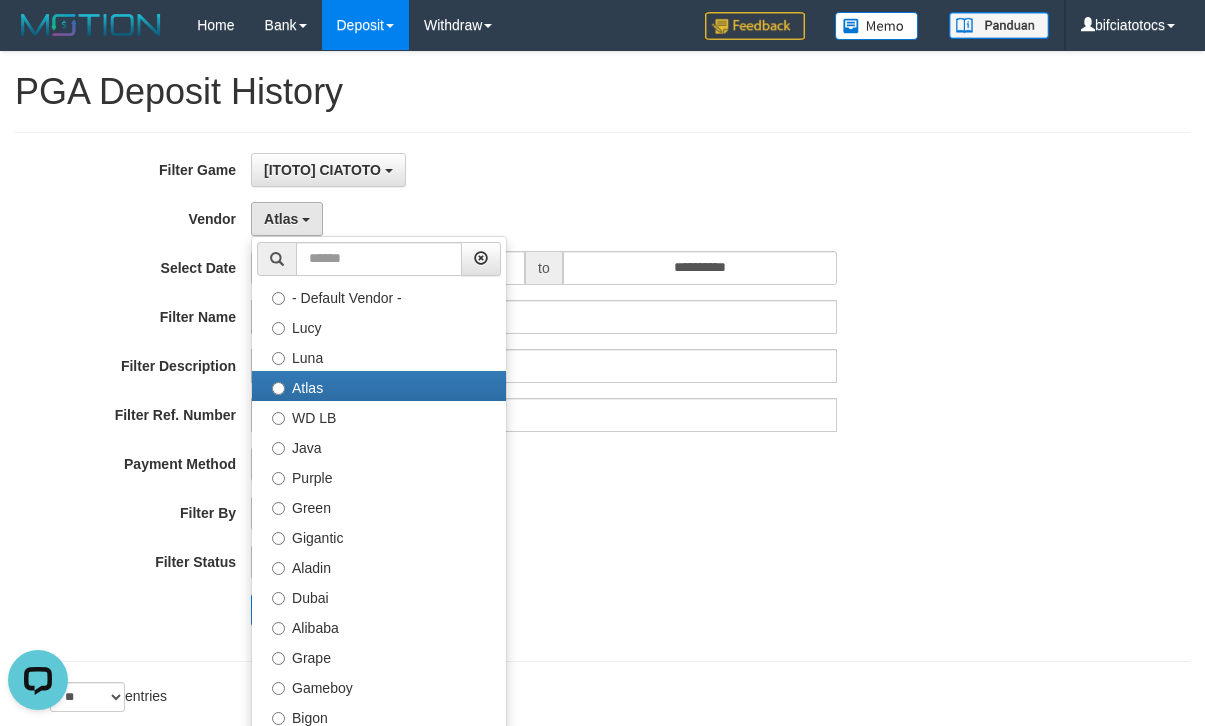 click on "**********" at bounding box center [502, 397] 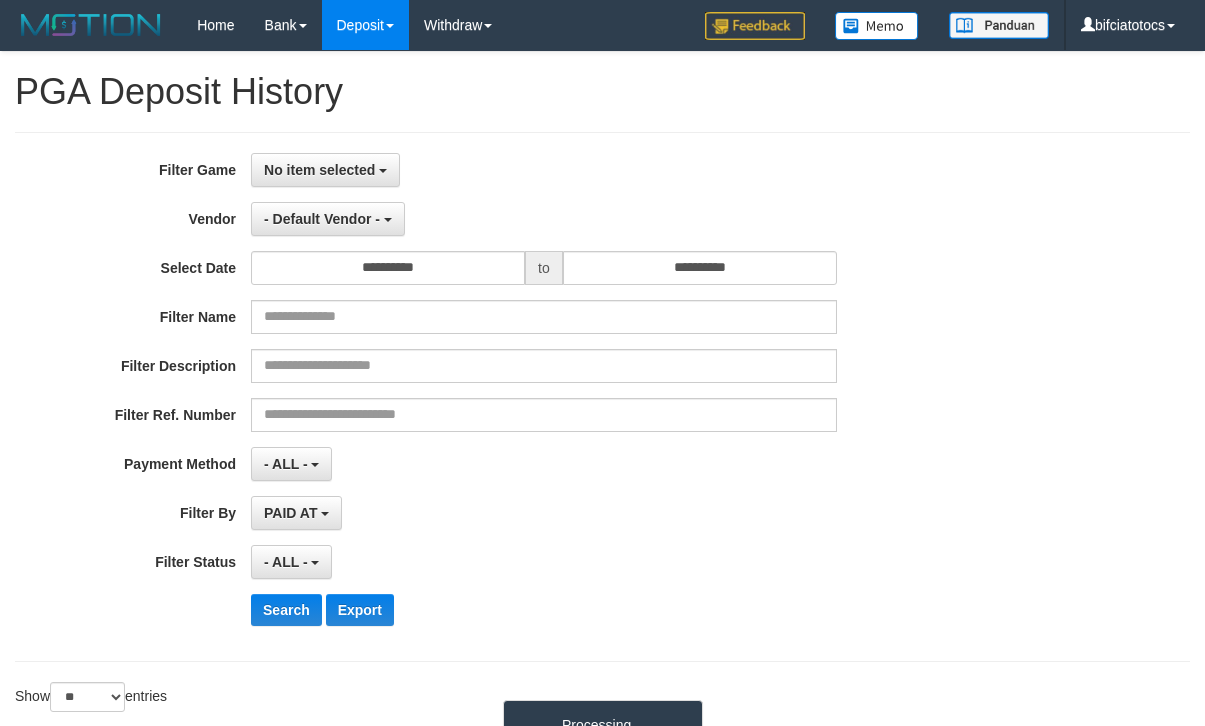 select 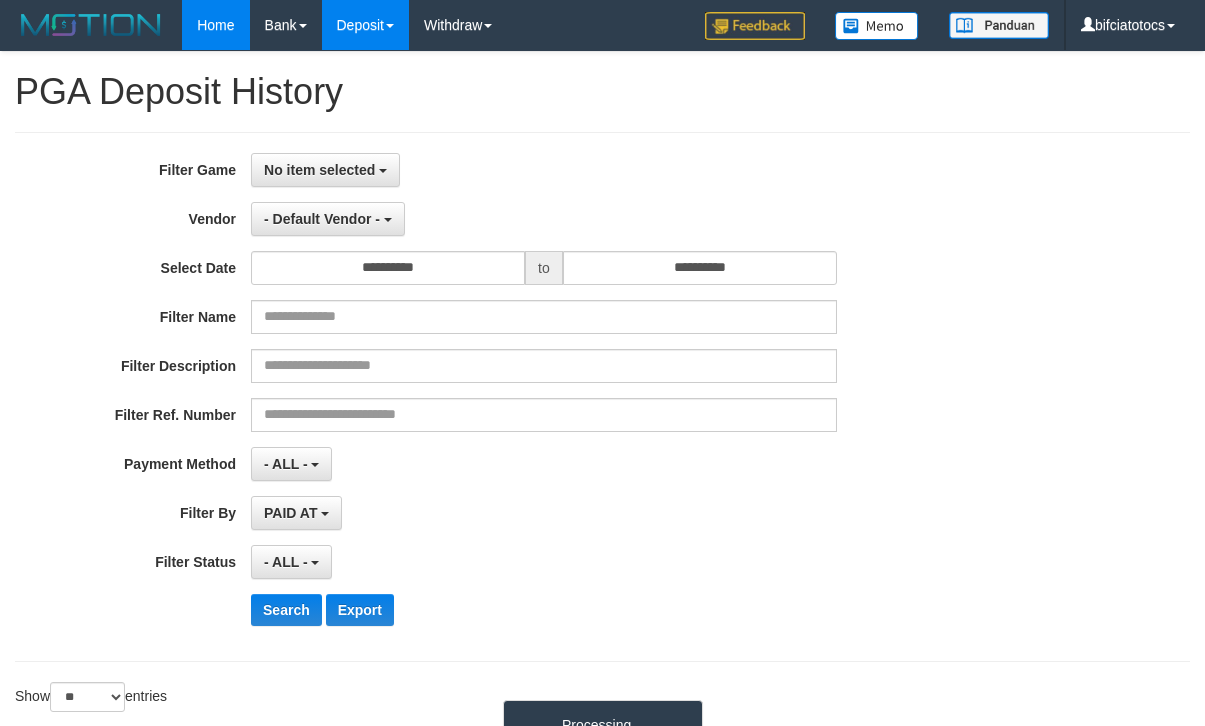 scroll, scrollTop: 0, scrollLeft: 0, axis: both 